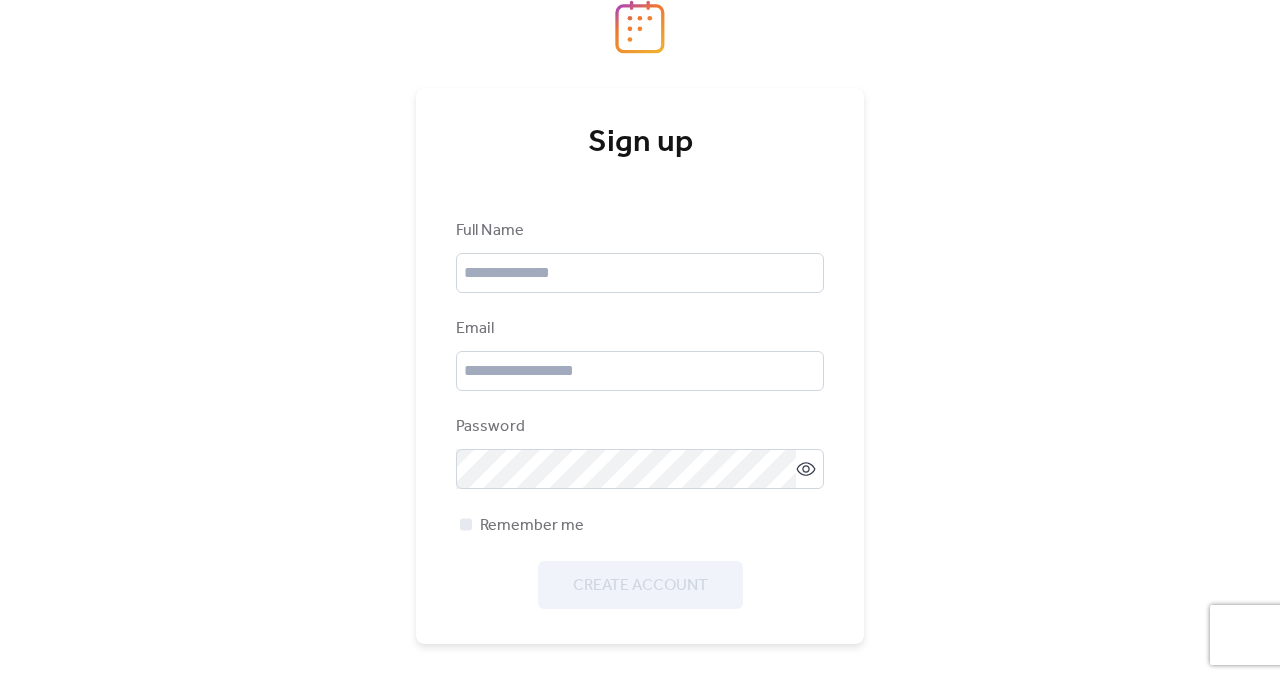 scroll, scrollTop: 0, scrollLeft: 0, axis: both 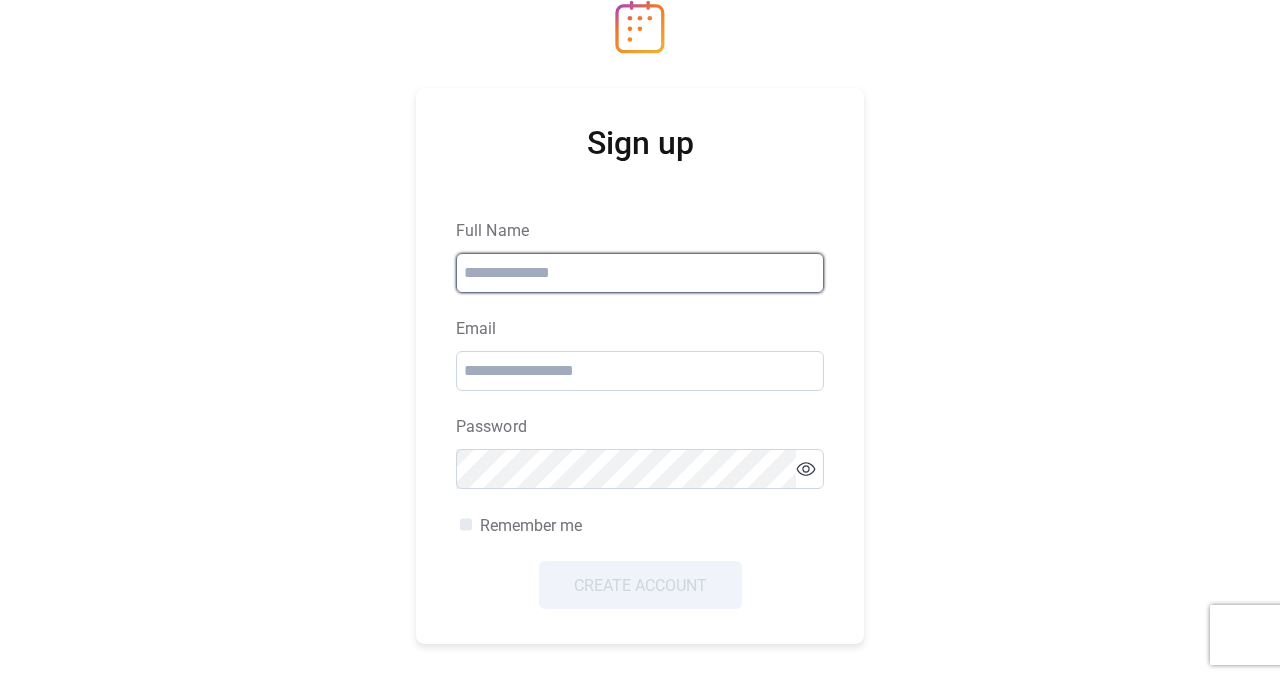 click at bounding box center [640, 273] 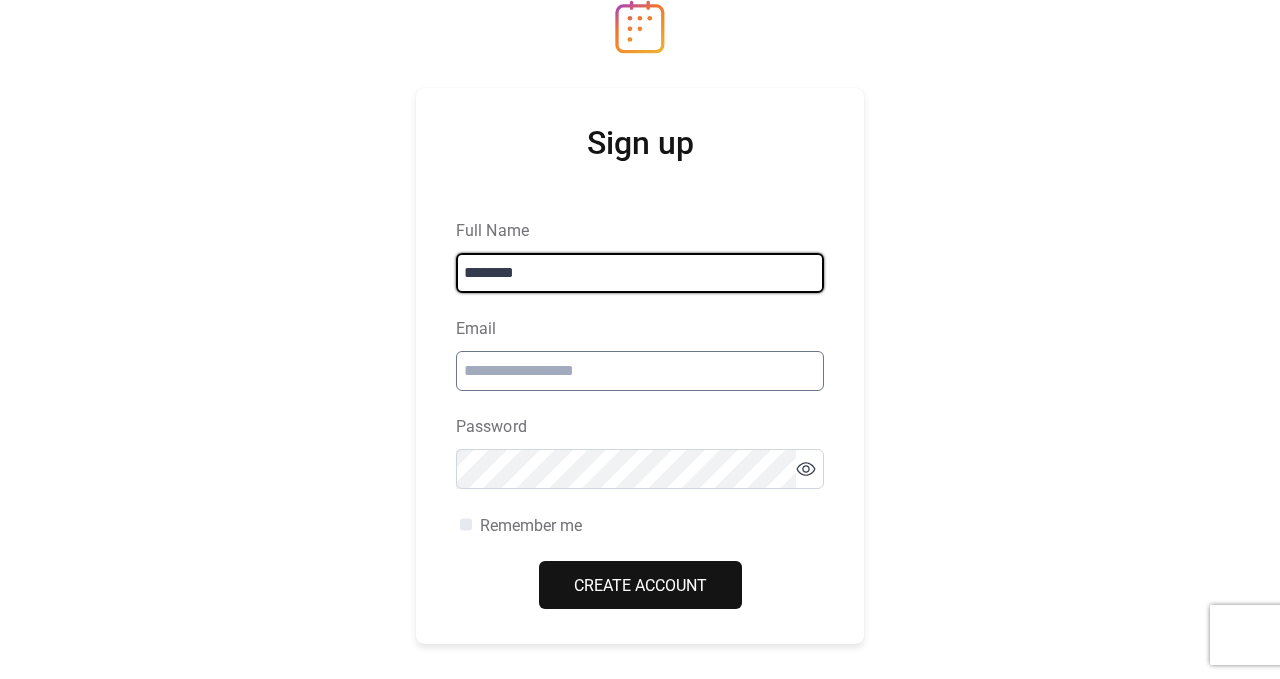 type on "********" 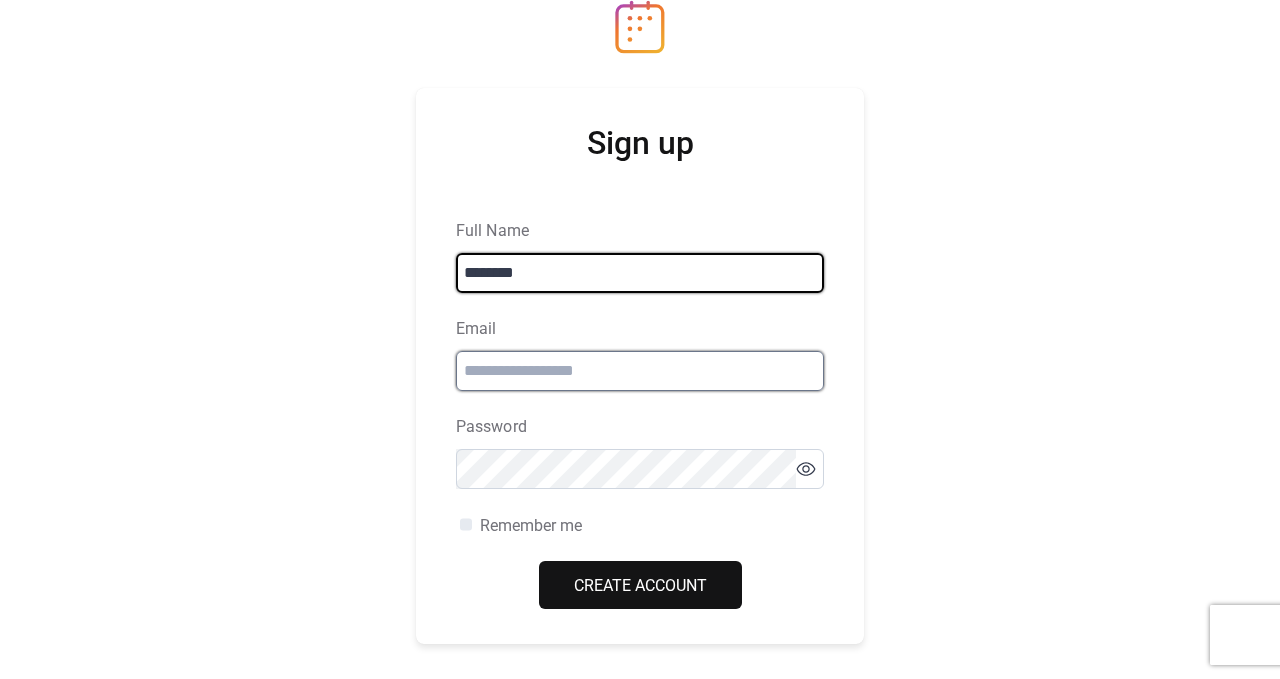 click at bounding box center (640, 371) 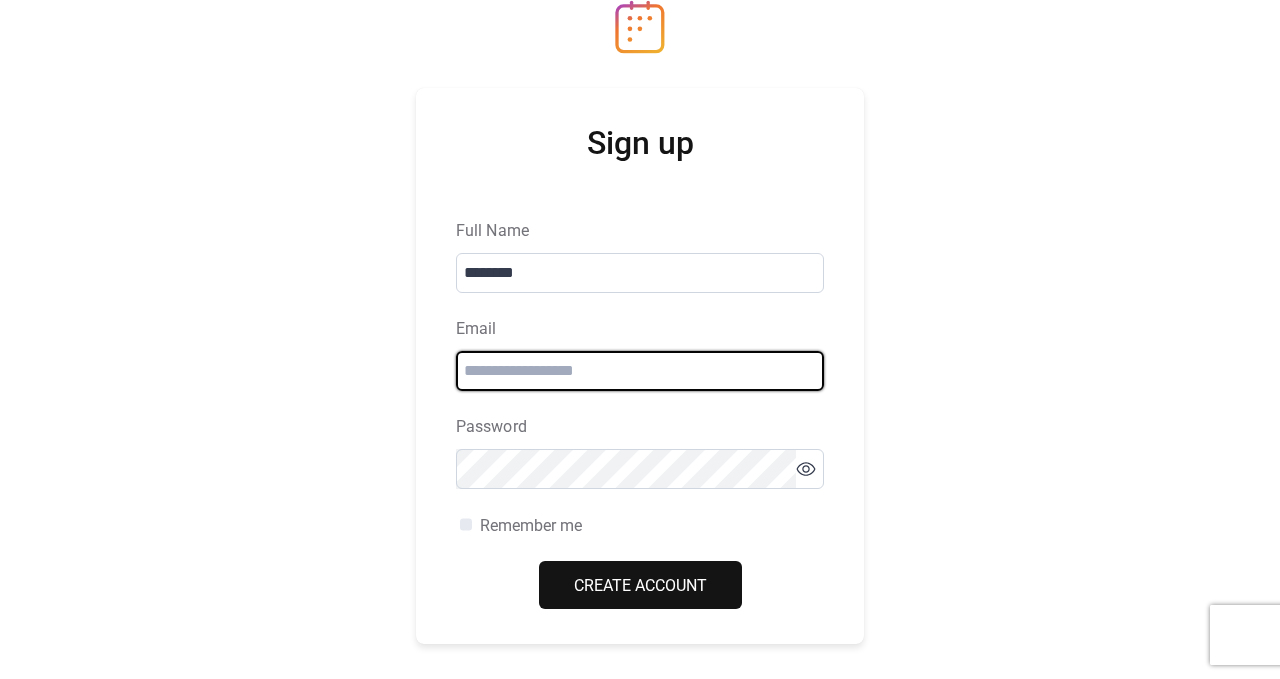 type on "**********" 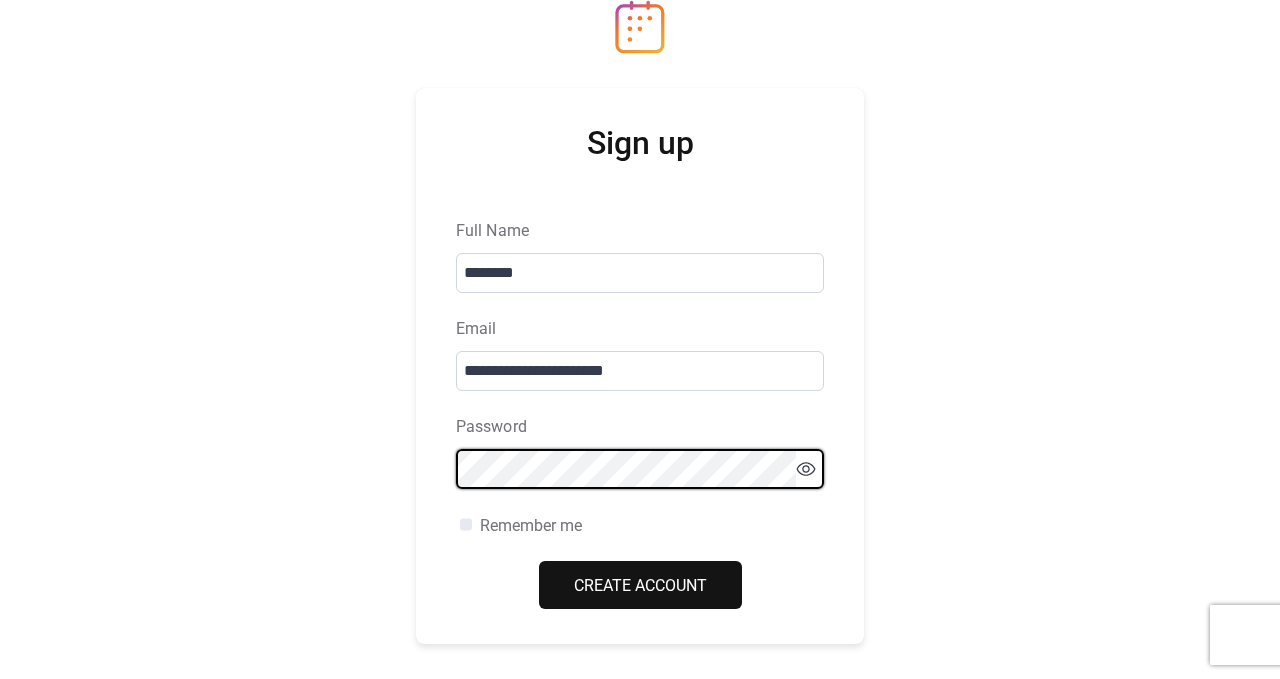 click on "Create Account" at bounding box center (640, 586) 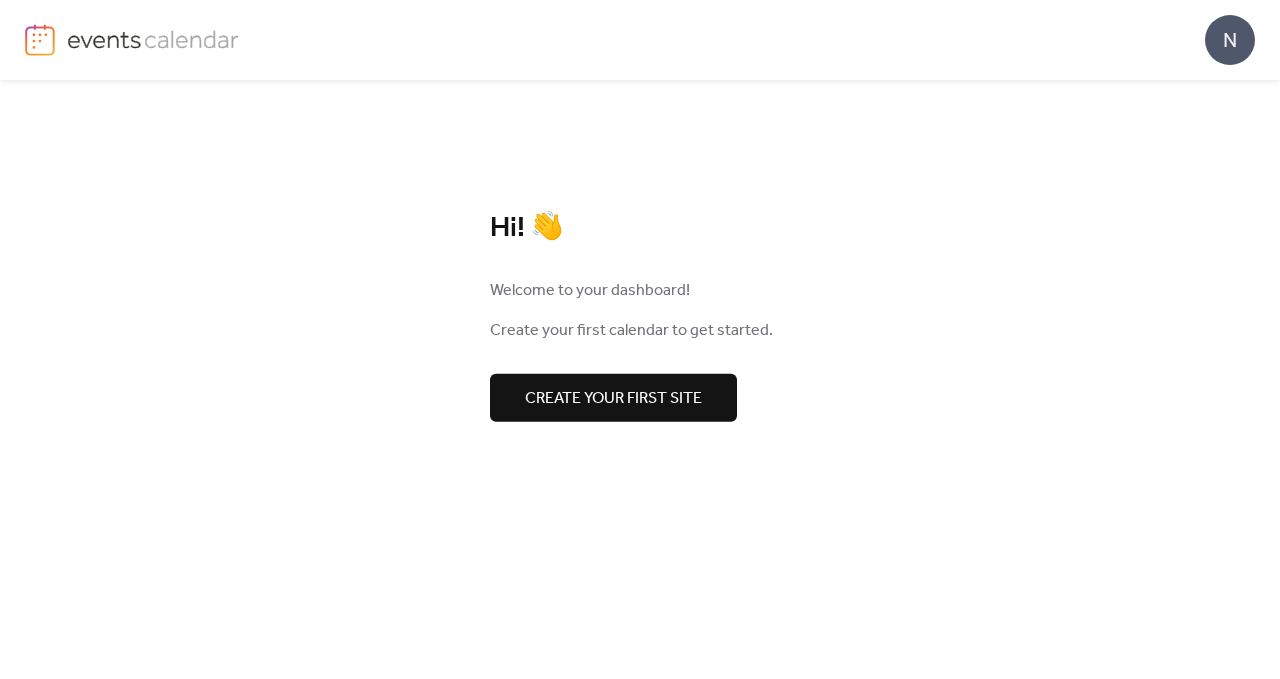 scroll, scrollTop: 0, scrollLeft: 0, axis: both 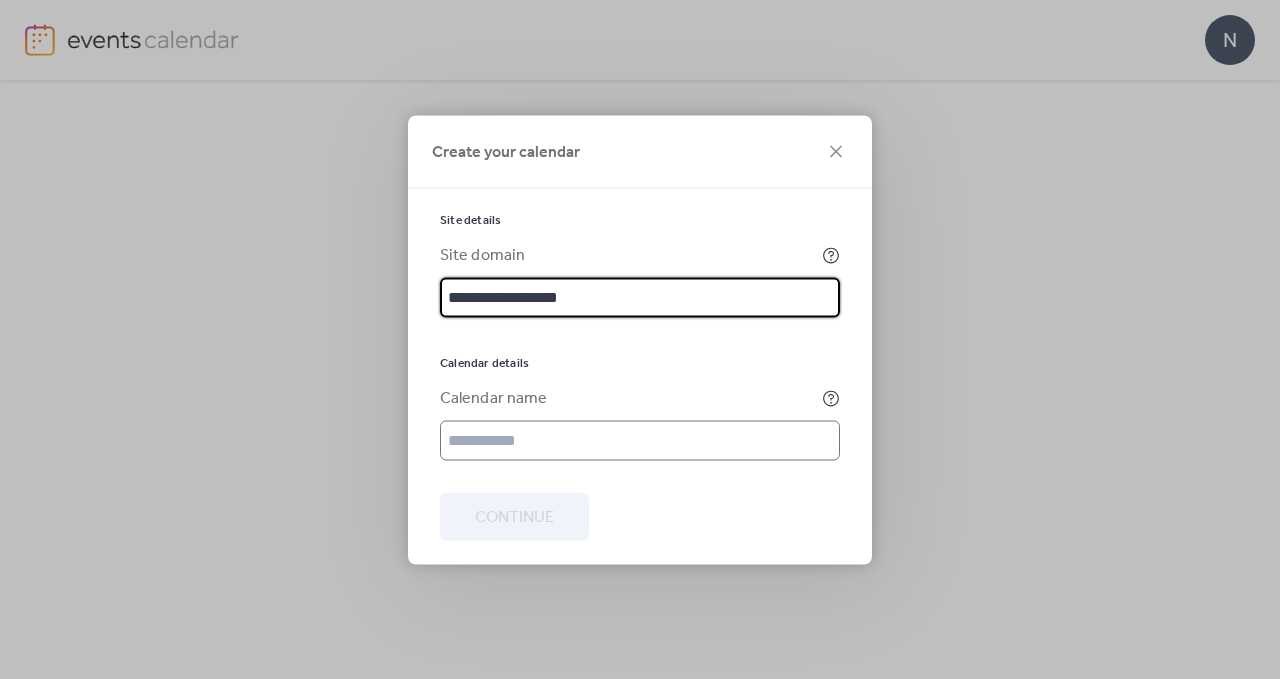 type on "**********" 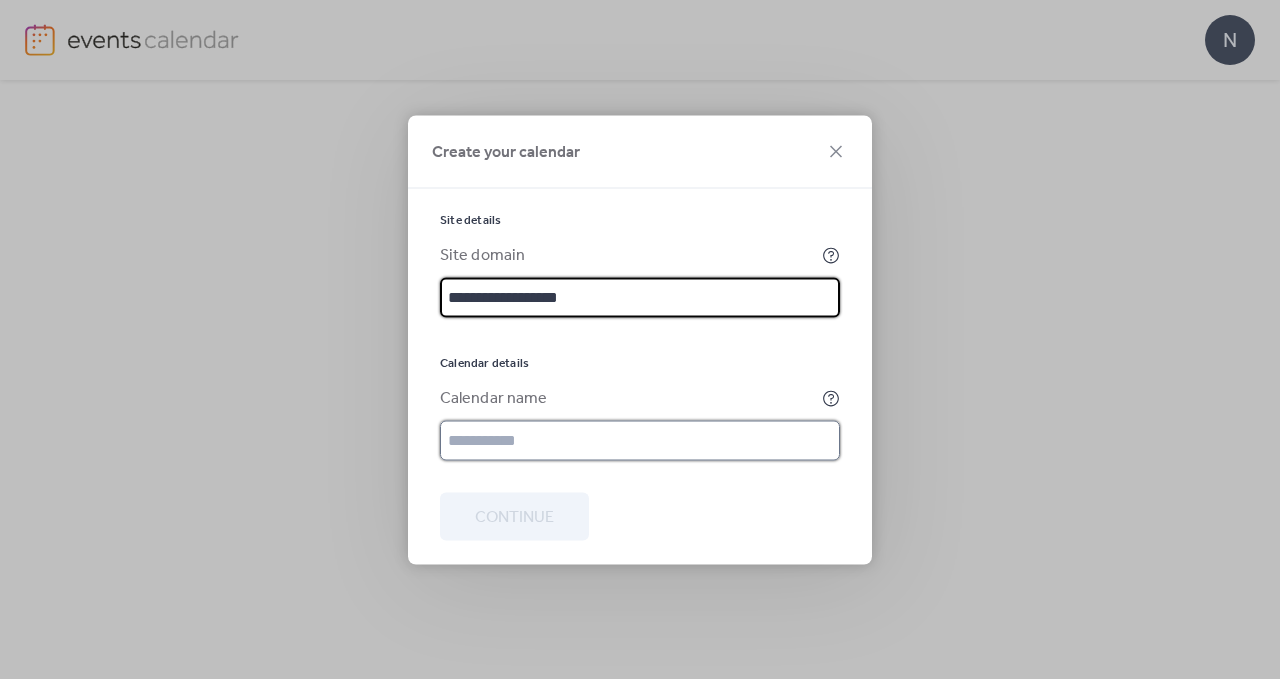 click at bounding box center (640, 440) 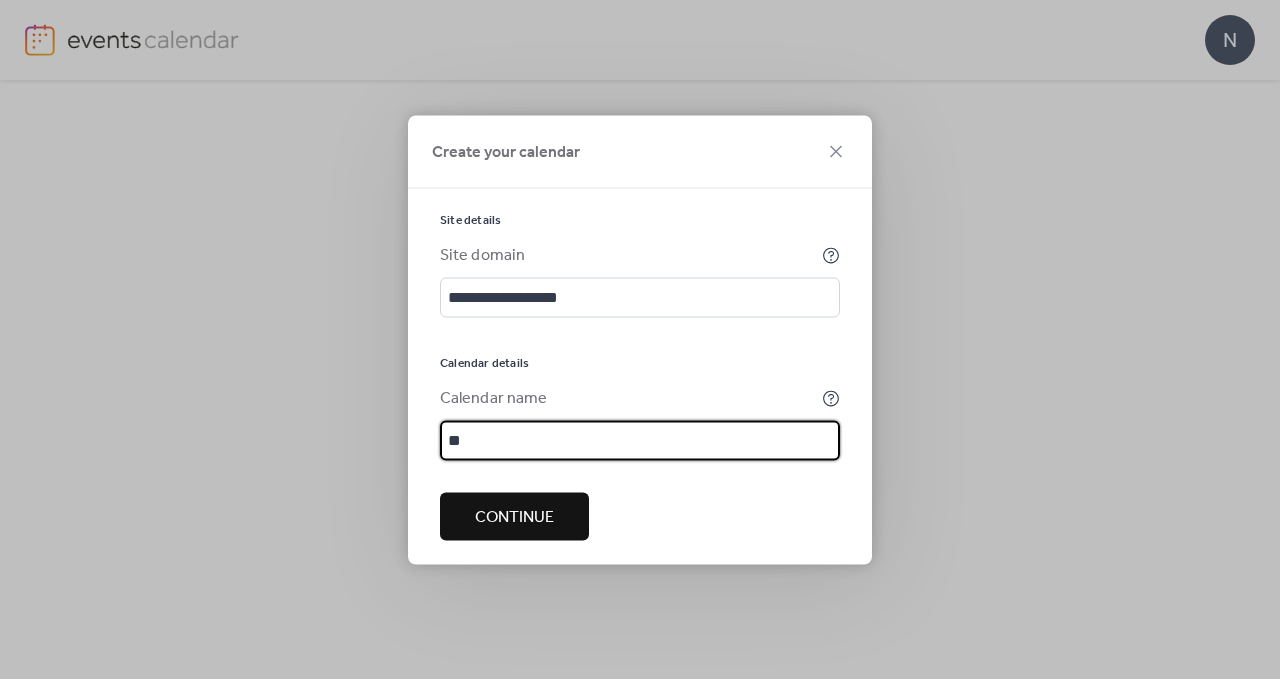 type on "*" 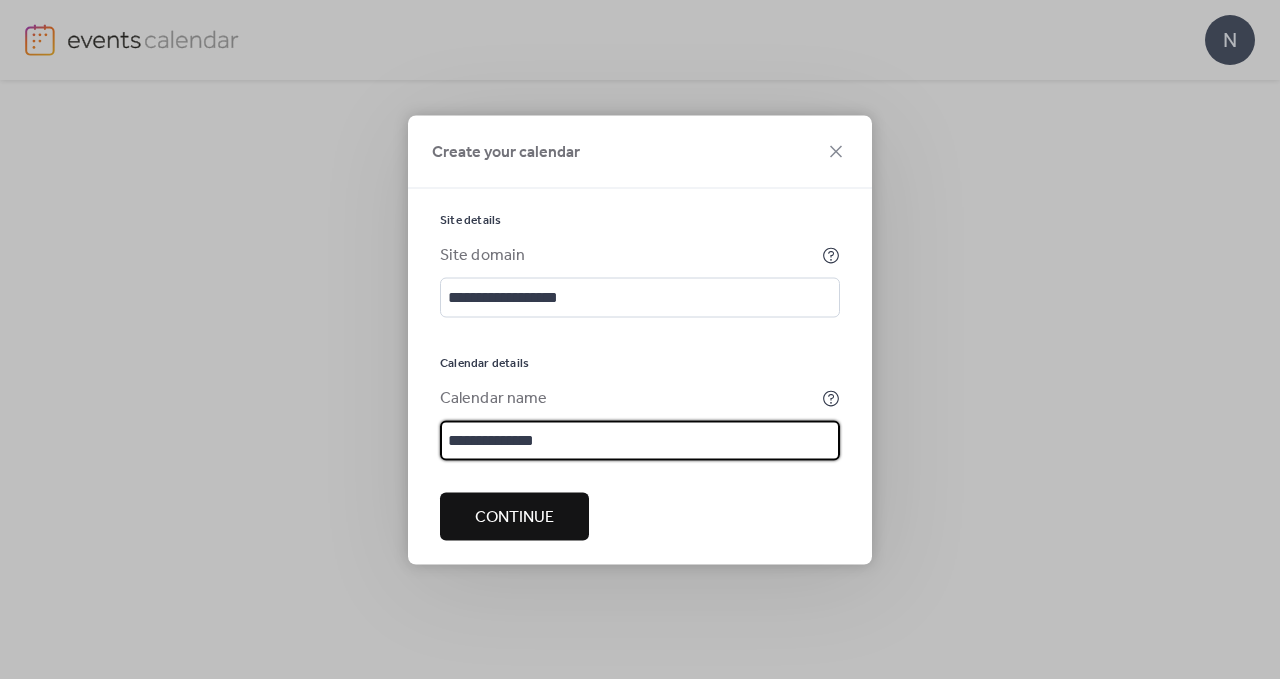 type on "**********" 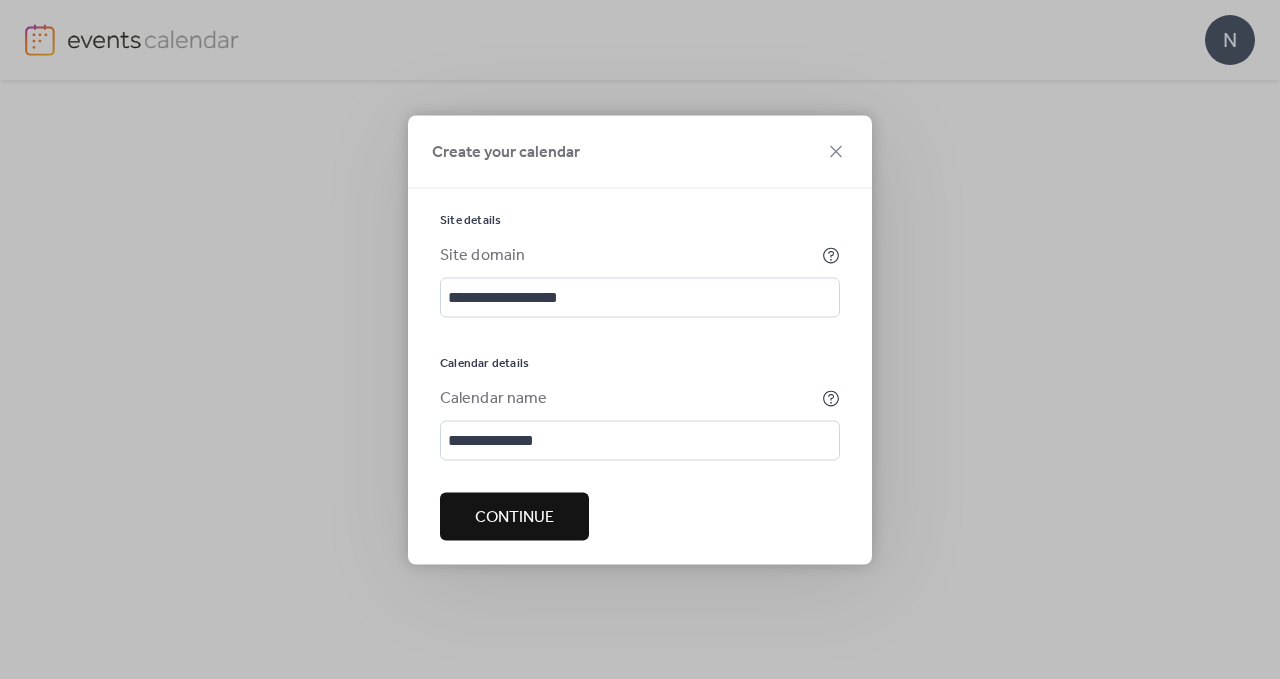 click on "Continue" at bounding box center (514, 517) 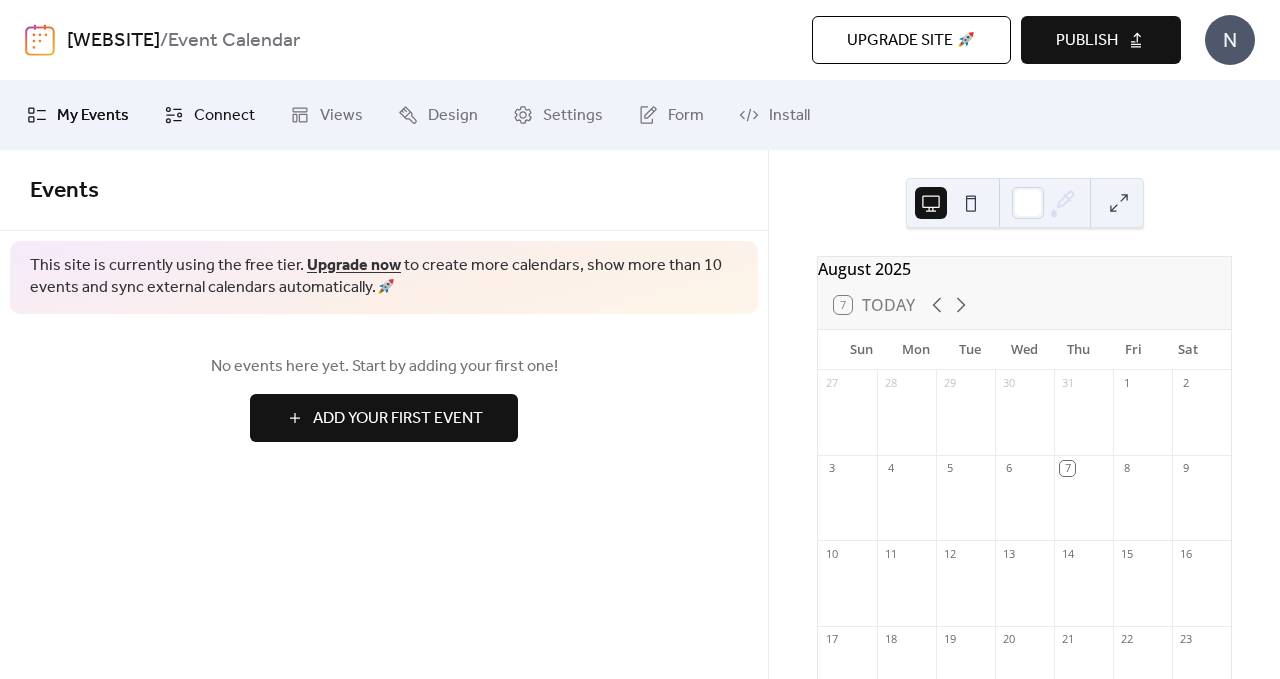 click on "Connect" at bounding box center (224, 116) 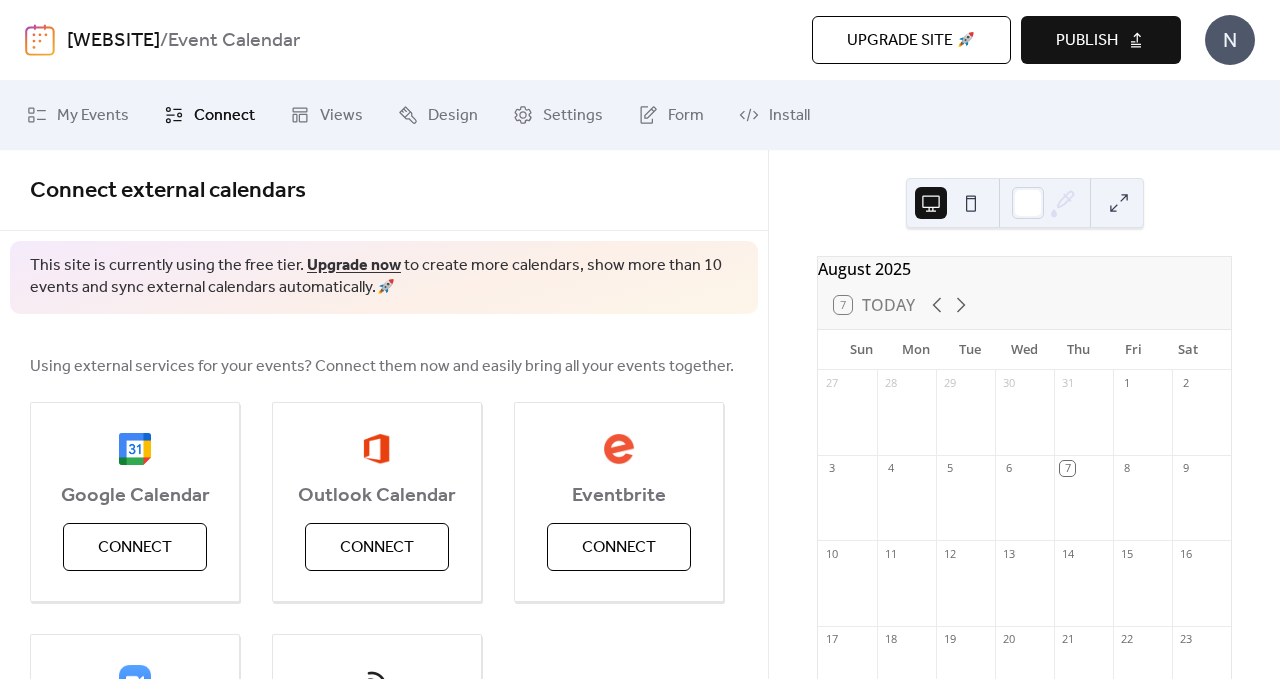 scroll, scrollTop: 200, scrollLeft: 0, axis: vertical 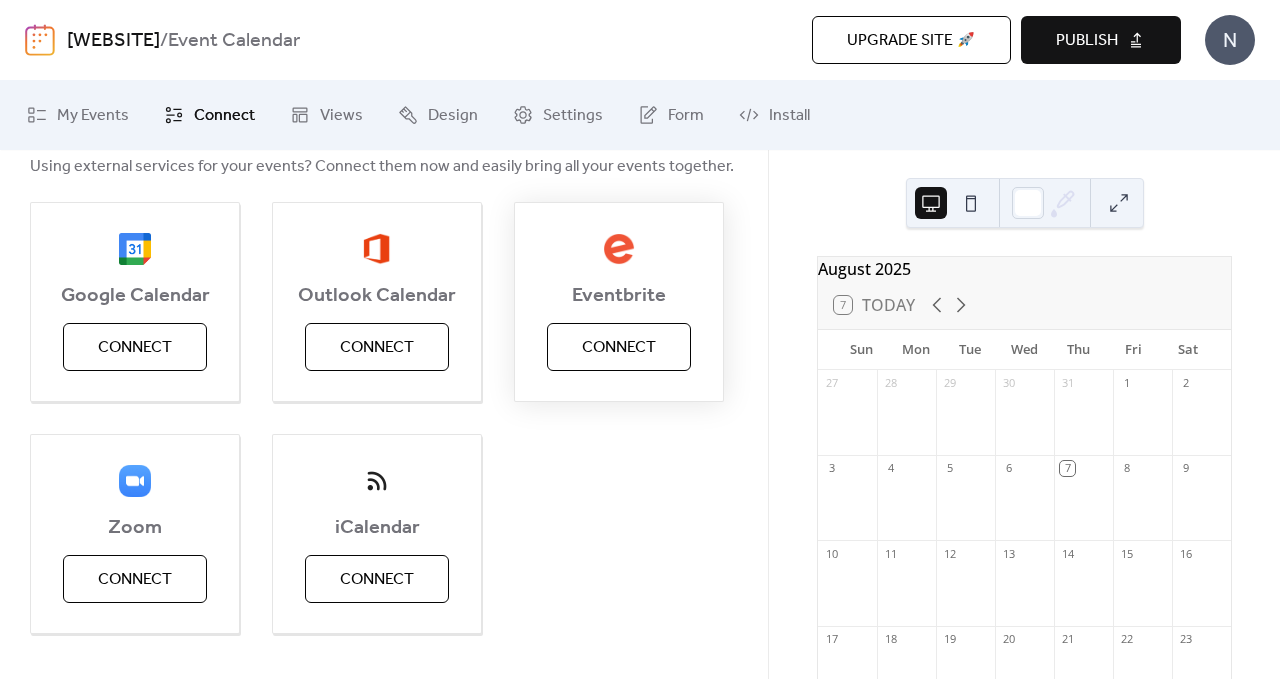 click on "Connect" at bounding box center [619, 348] 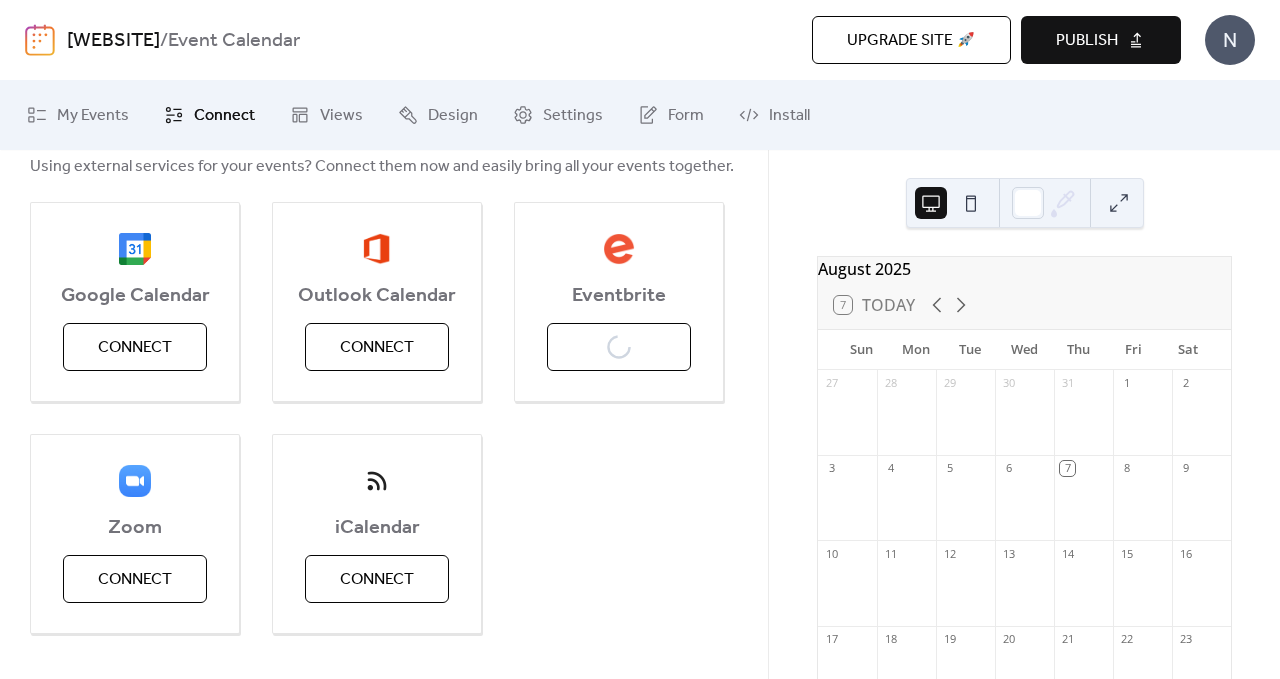scroll, scrollTop: 237, scrollLeft: 0, axis: vertical 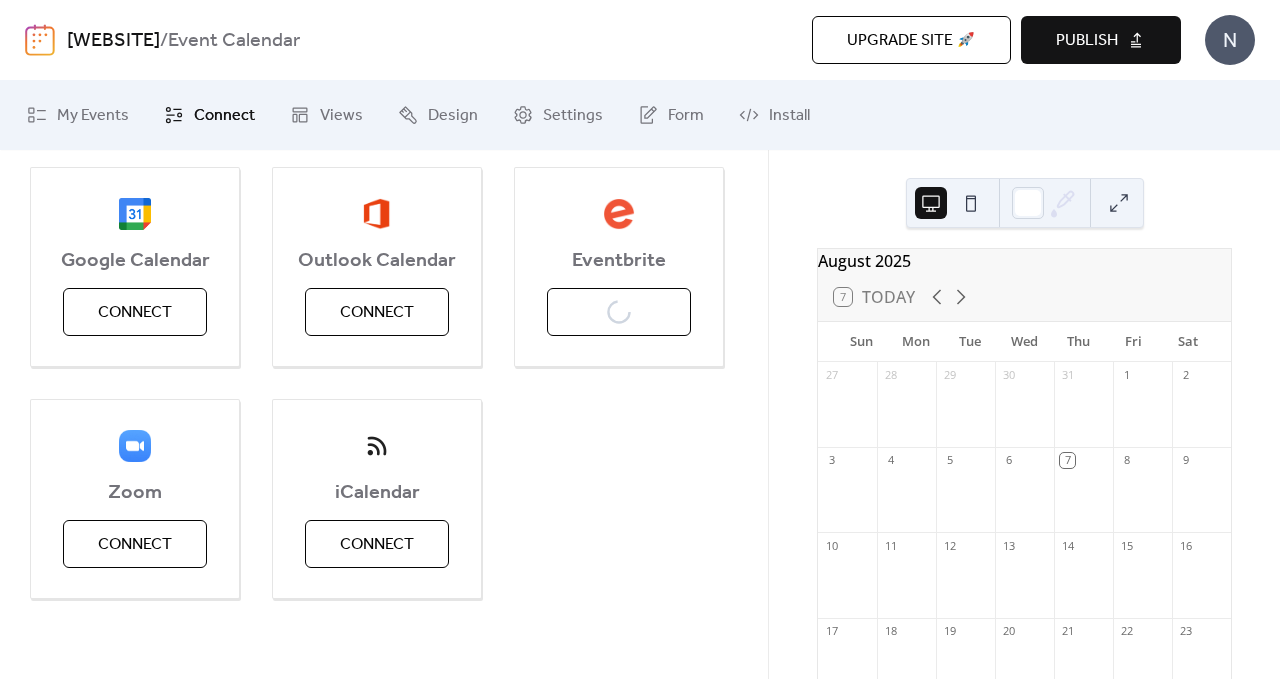 click on "Lisakelleyhair.com  /  Event Calendar" at bounding box center [308, 41] 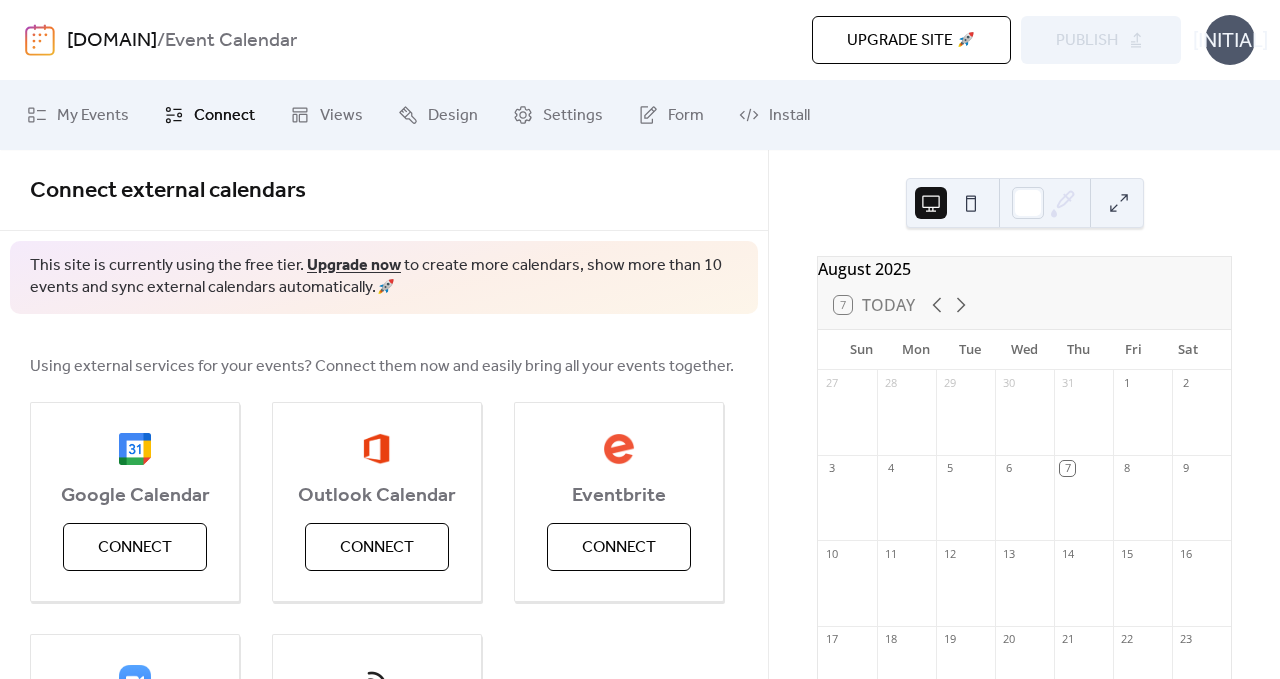scroll, scrollTop: 0, scrollLeft: 0, axis: both 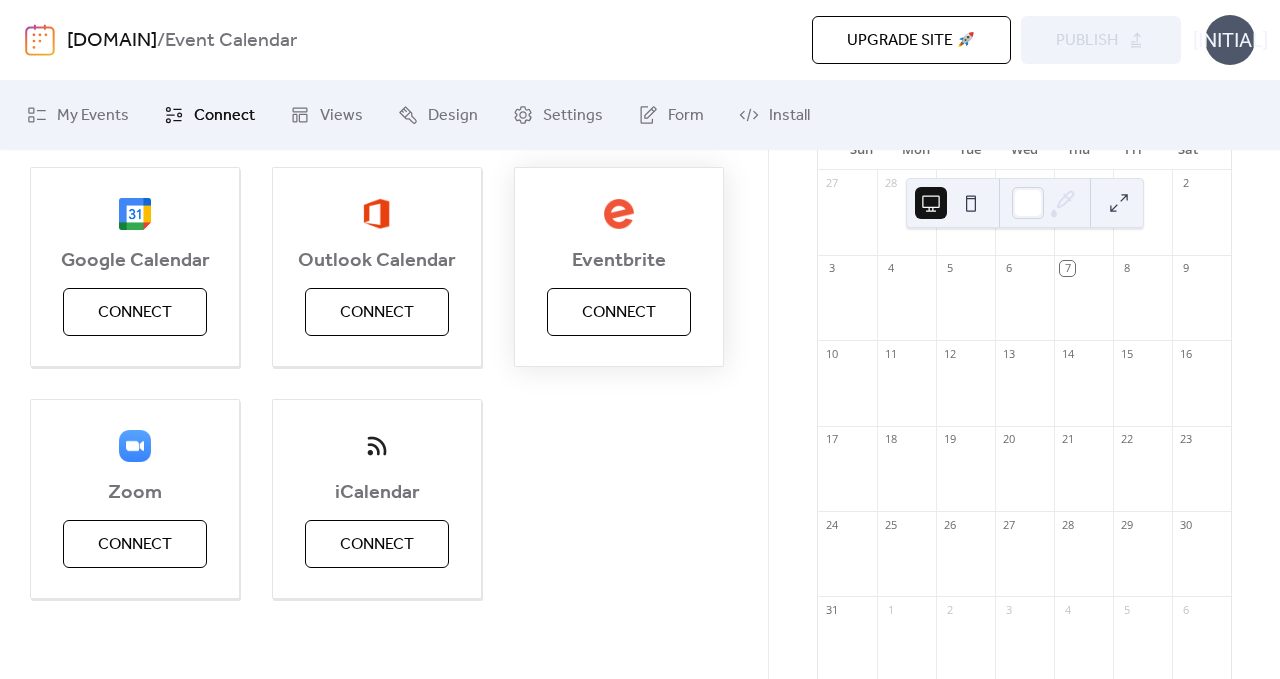 click on "Connect" at bounding box center [619, 312] 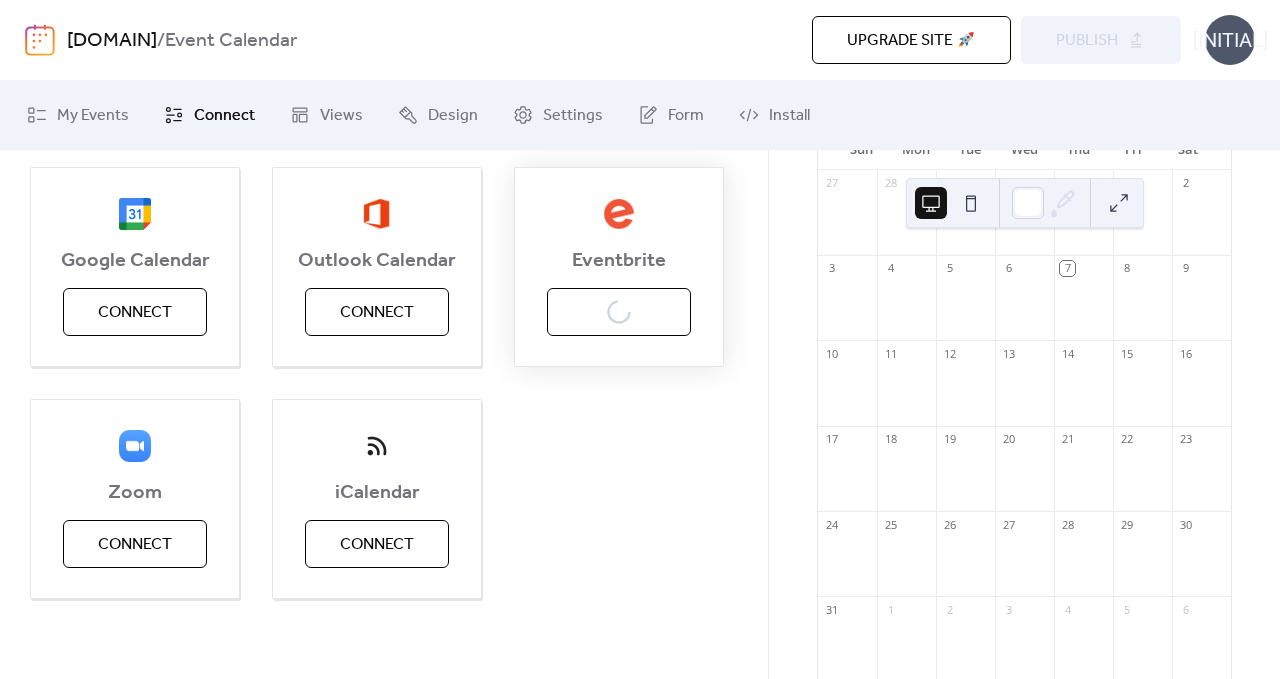 scroll, scrollTop: 0, scrollLeft: 0, axis: both 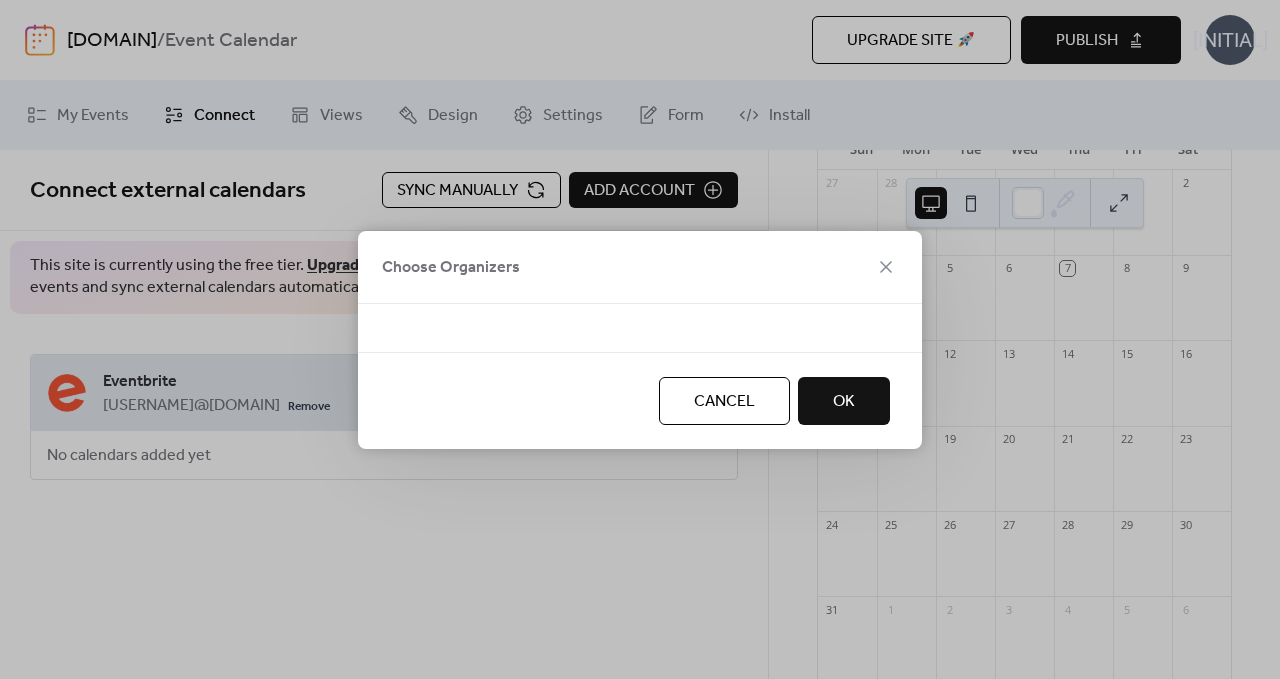 click at bounding box center [640, 340] 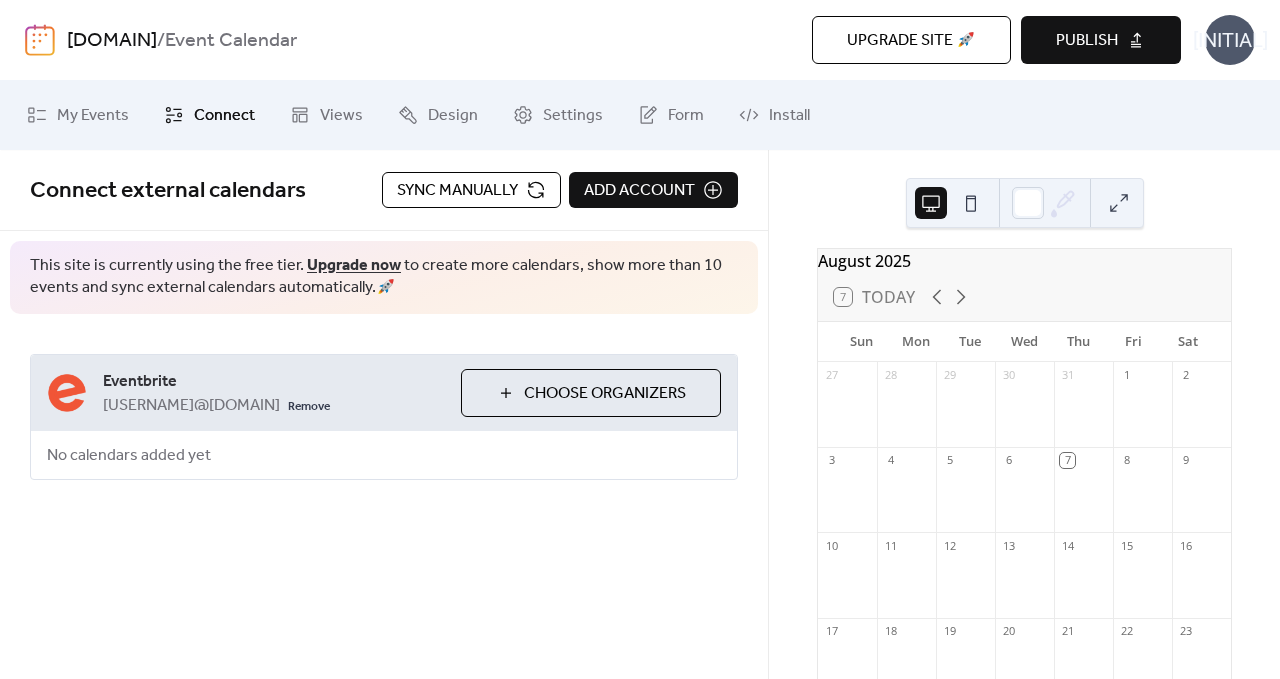 scroll, scrollTop: 0, scrollLeft: 0, axis: both 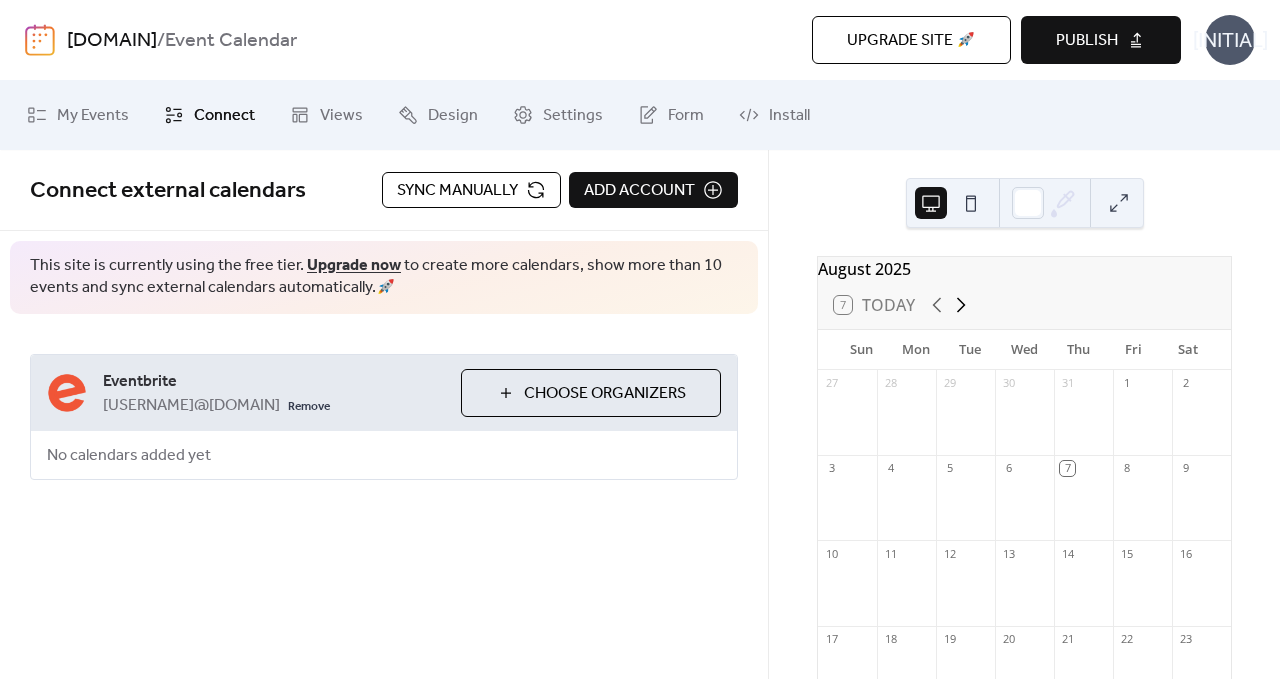 click 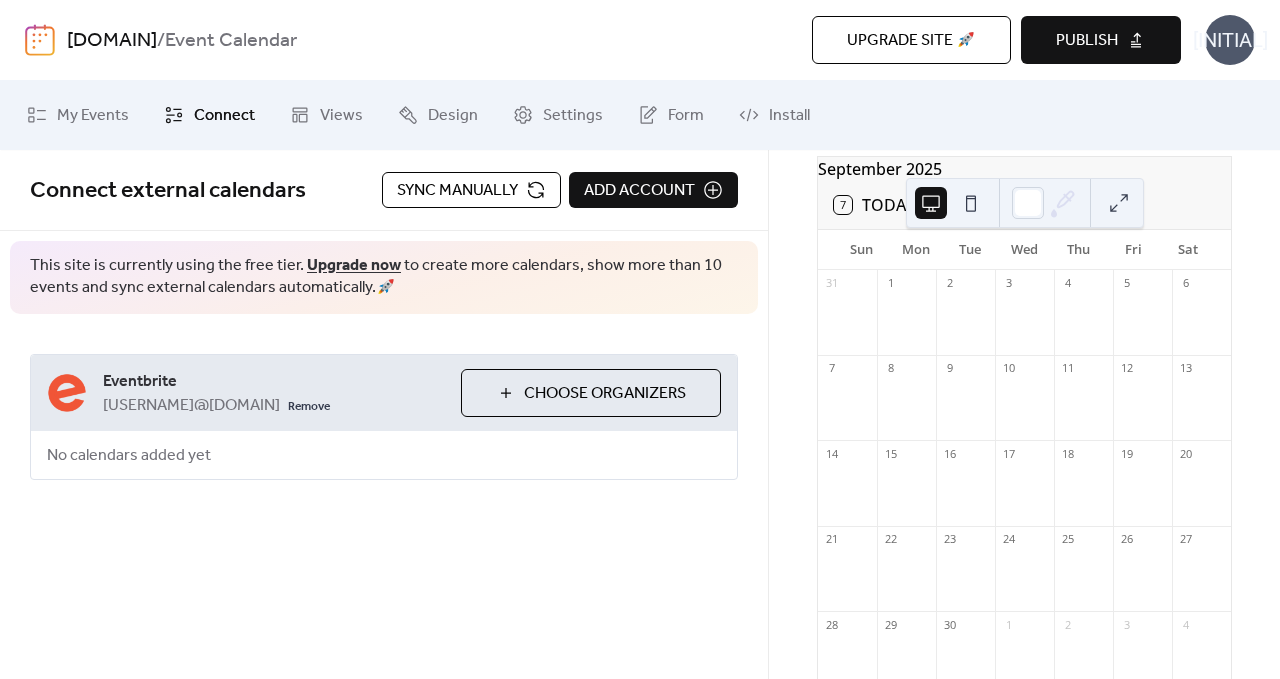 scroll, scrollTop: 0, scrollLeft: 0, axis: both 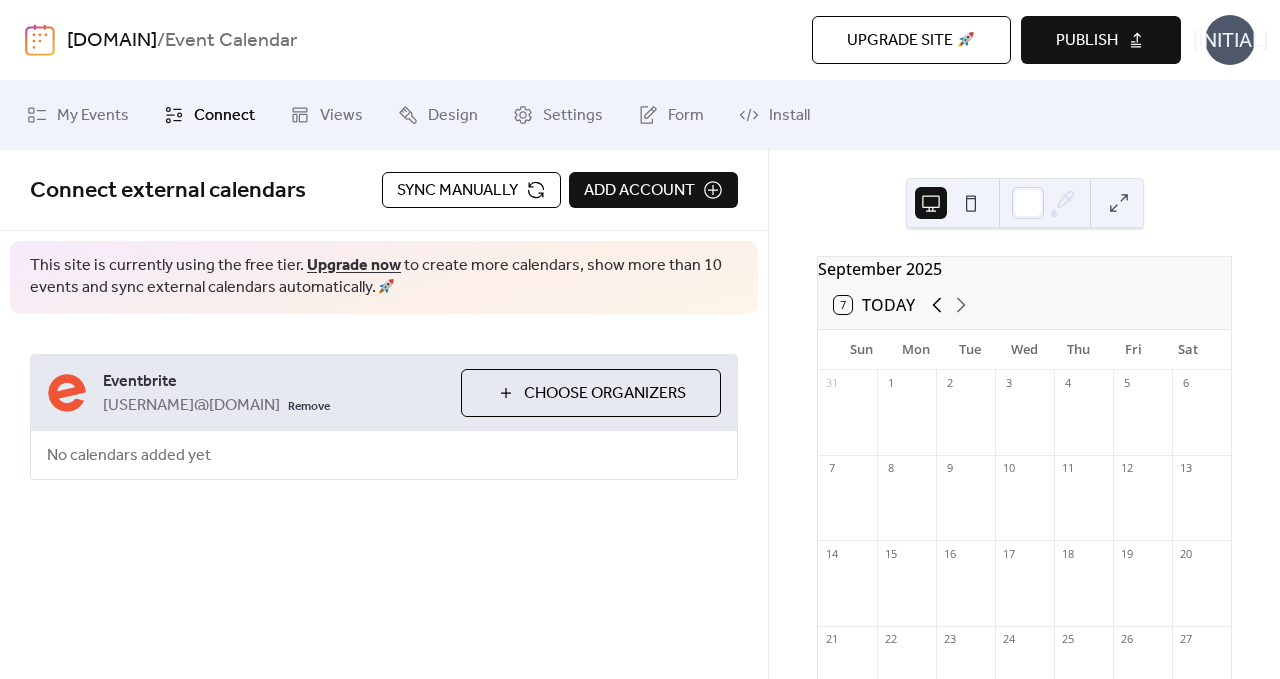 click 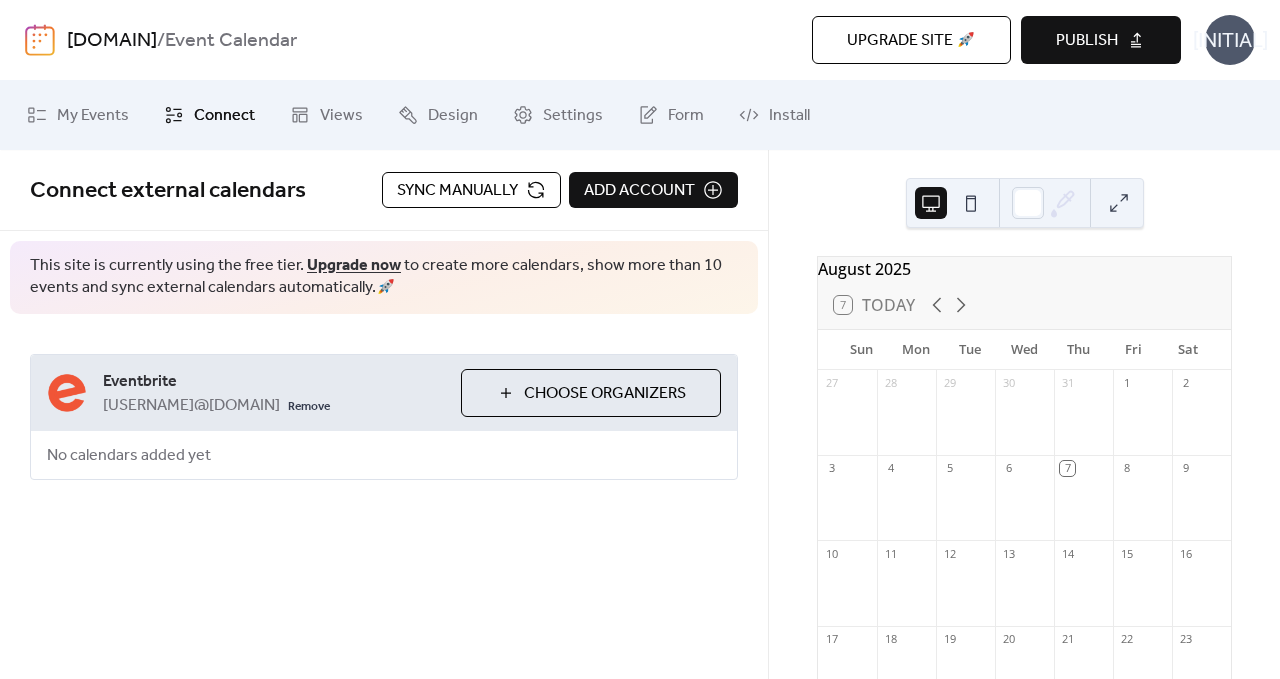 click on "Choose Organizers" at bounding box center [605, 394] 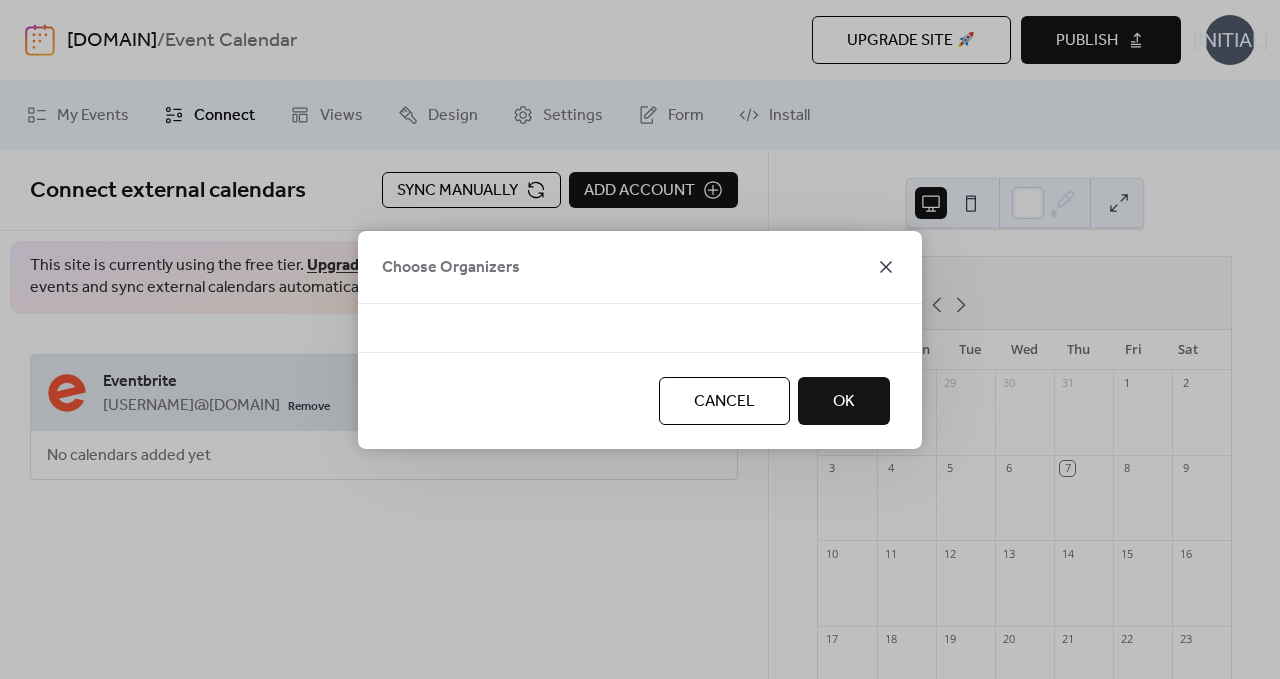 click 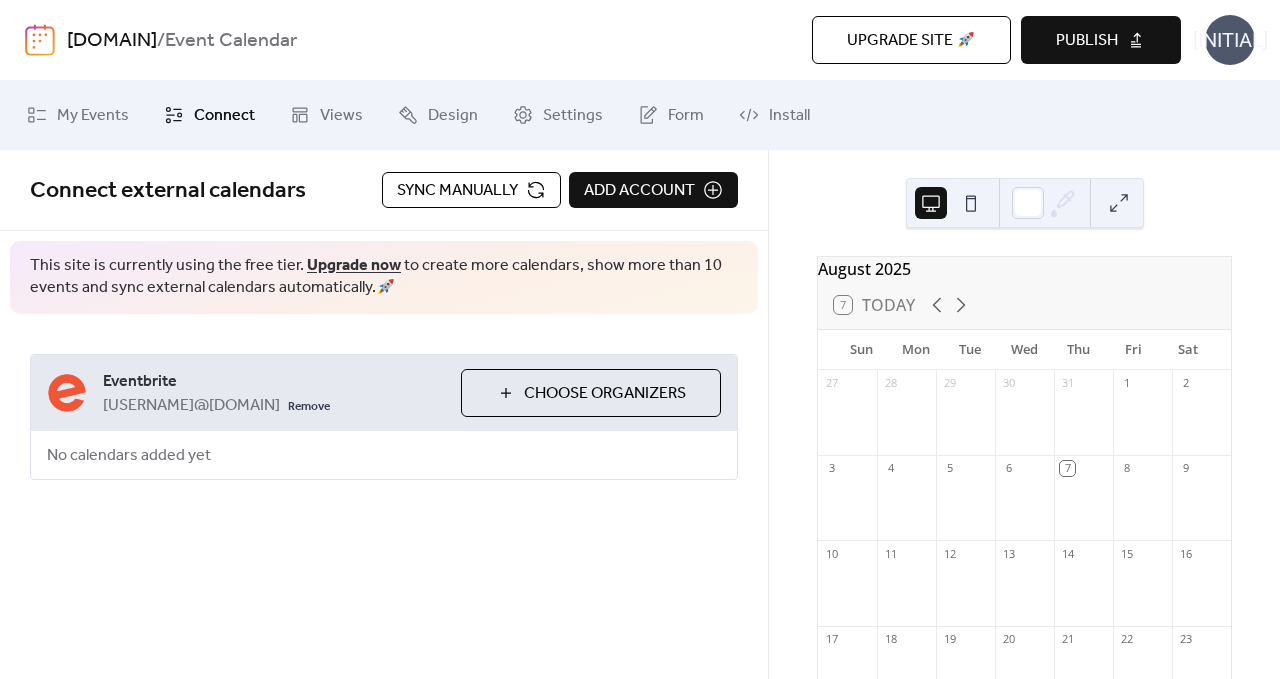 click on "Sync manually" at bounding box center [457, 191] 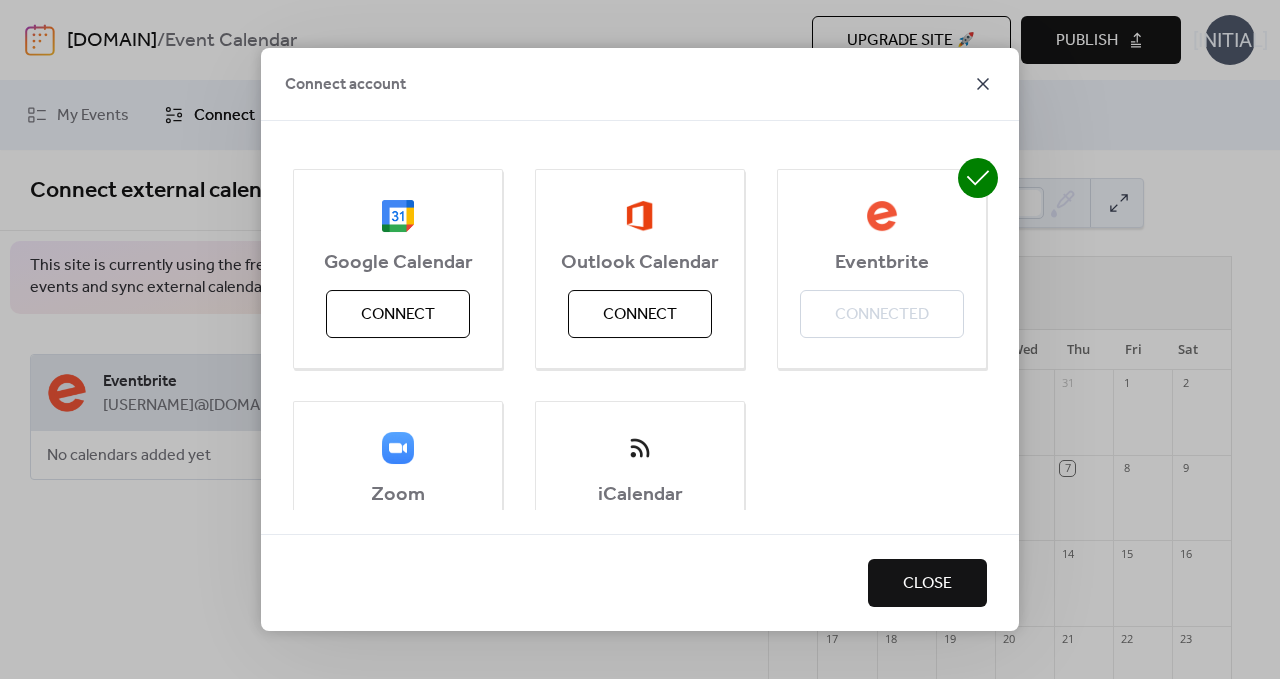 click 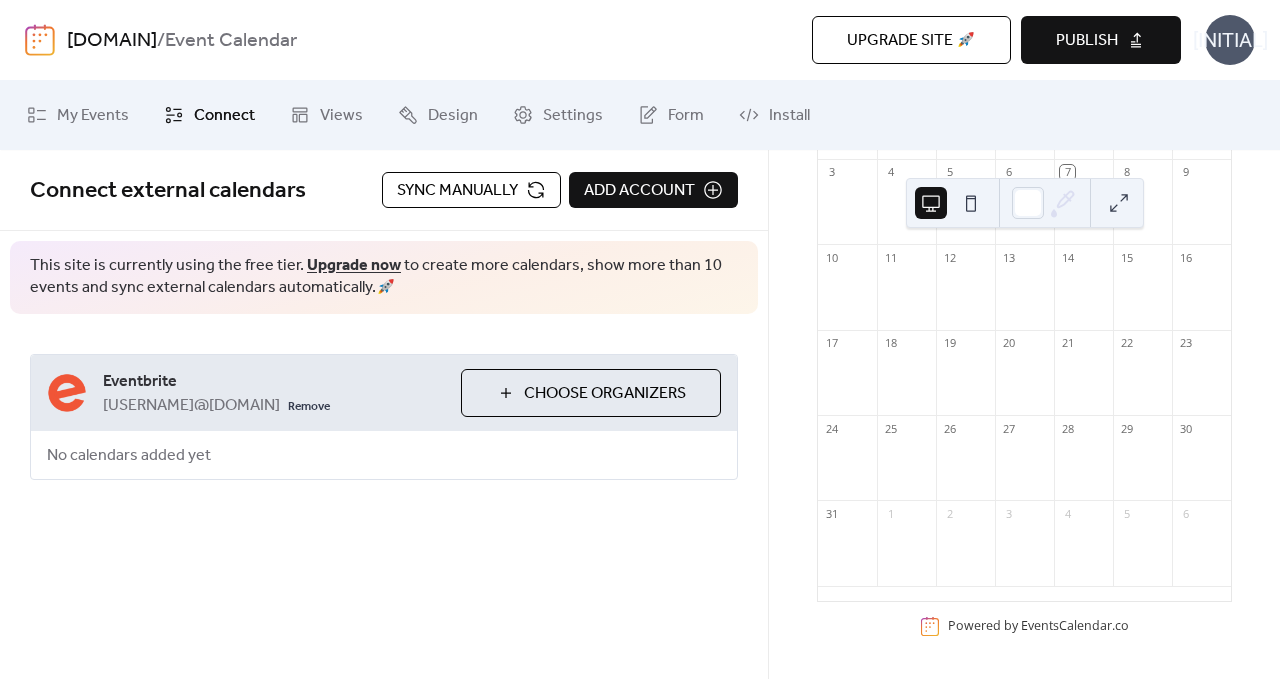 scroll, scrollTop: 308, scrollLeft: 0, axis: vertical 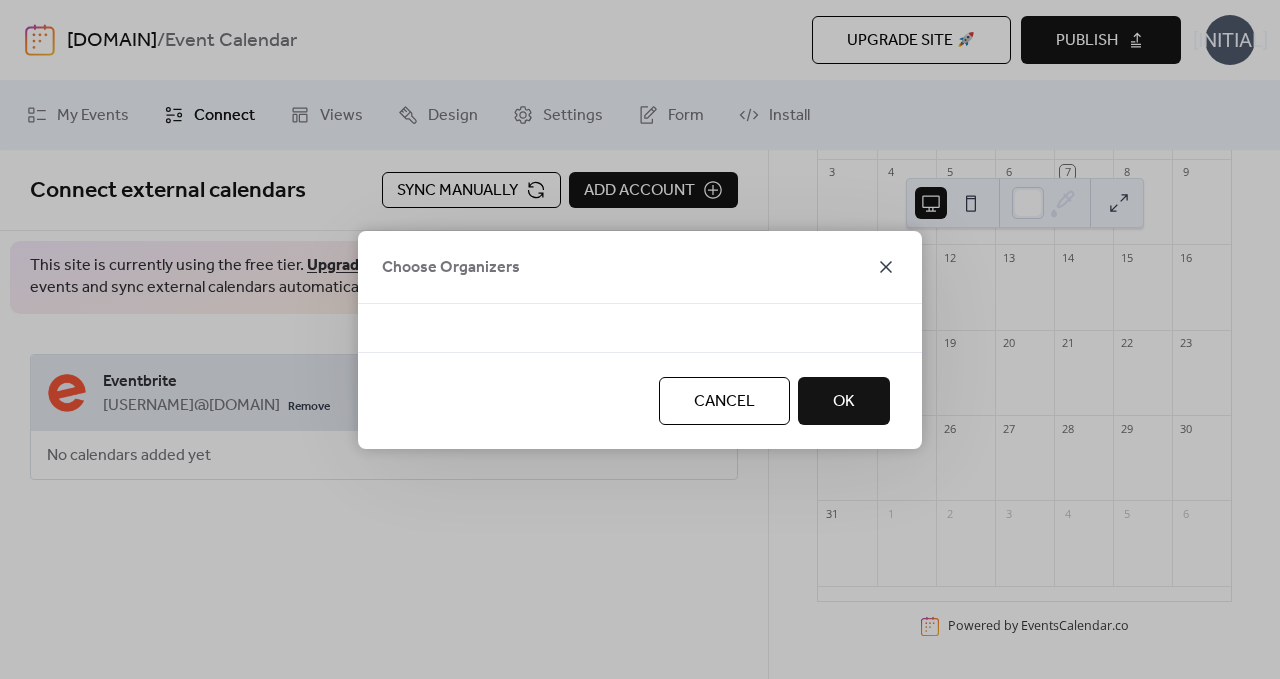 click 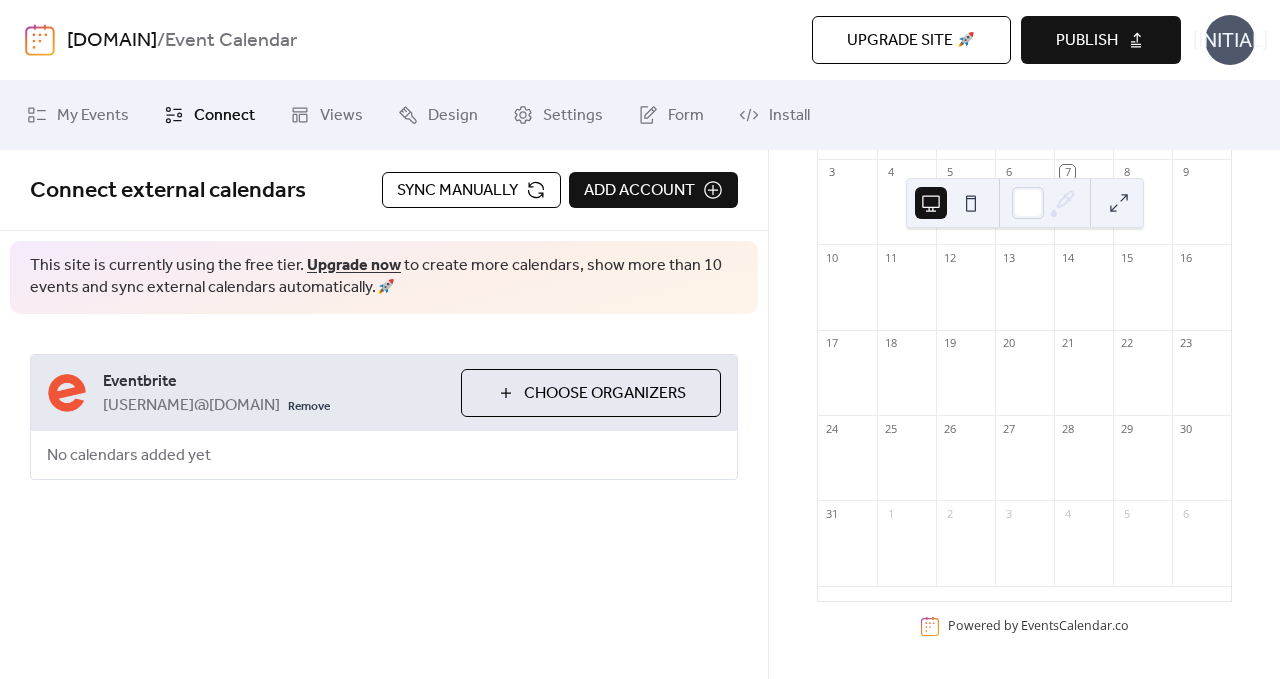 click on "Choose Organizers" at bounding box center (605, 394) 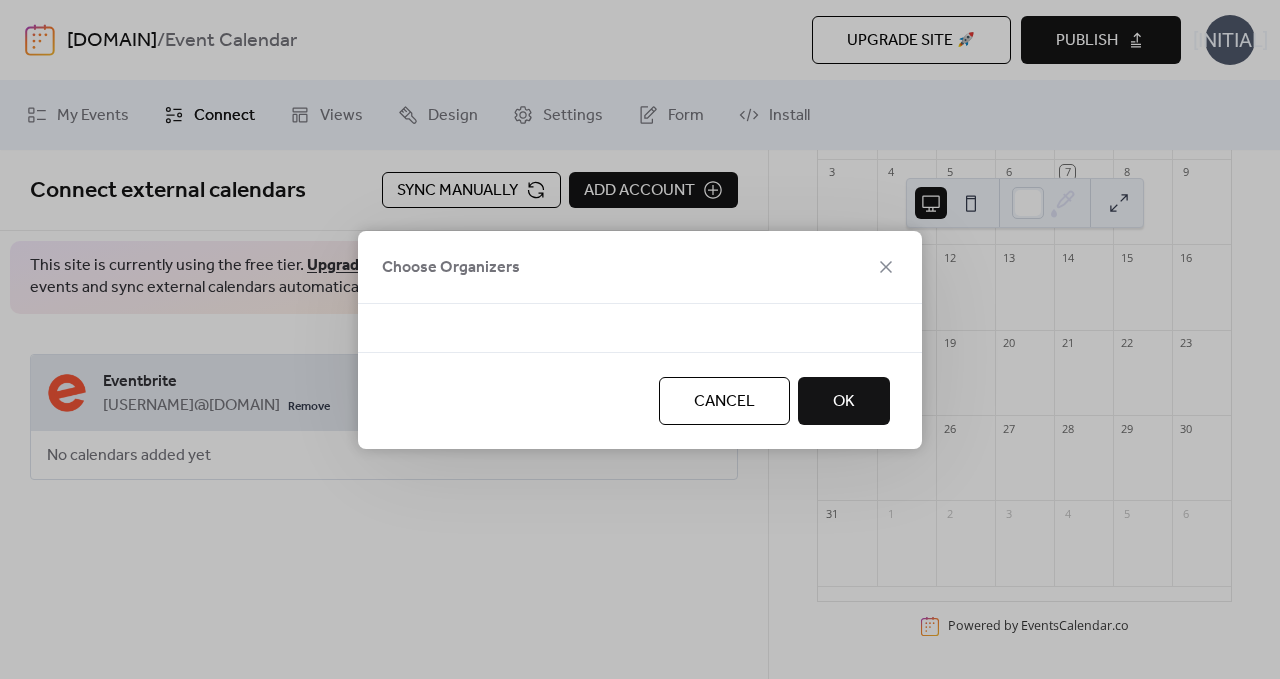 click on "OK" at bounding box center (844, 402) 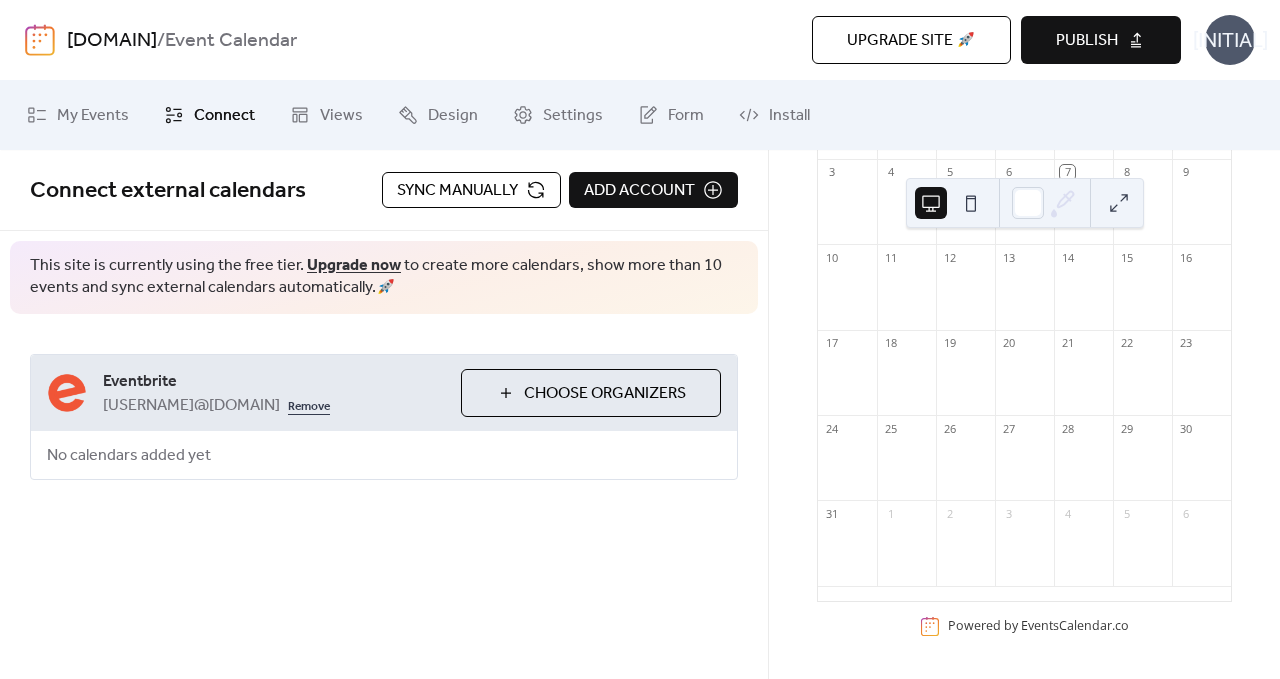 click on "Remove" at bounding box center (309, 405) 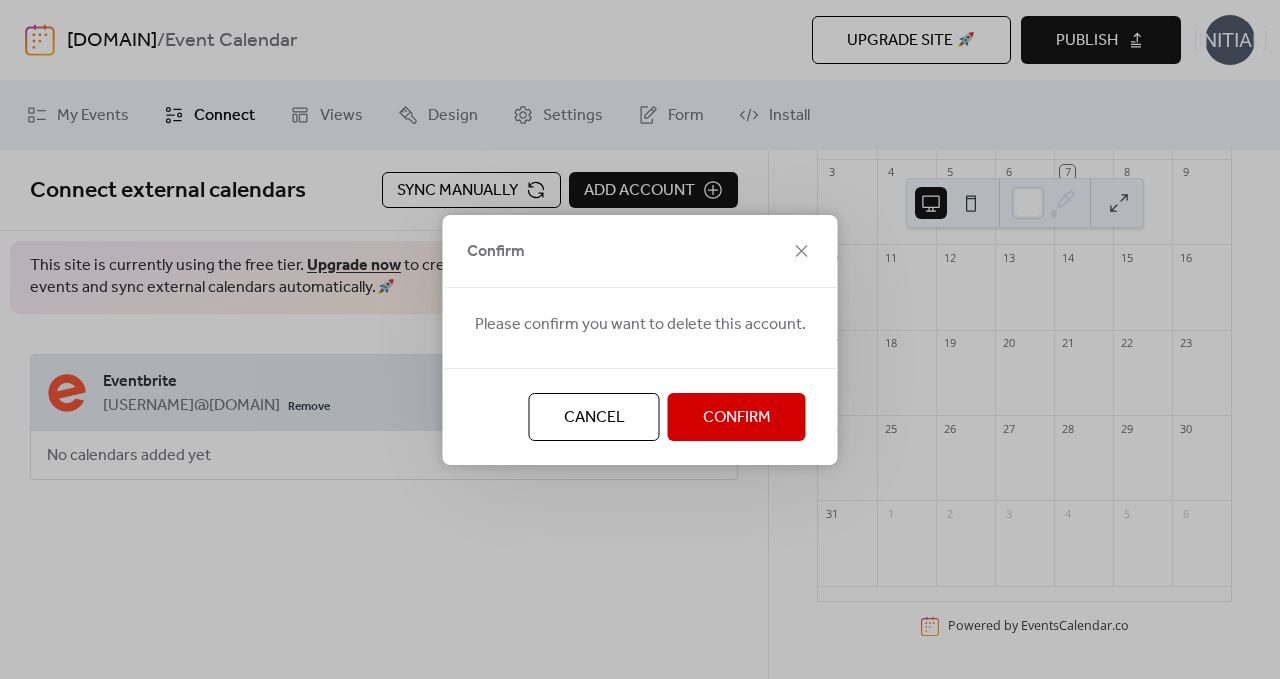 drag, startPoint x: 796, startPoint y: 247, endPoint x: 786, endPoint y: 259, distance: 15.6205 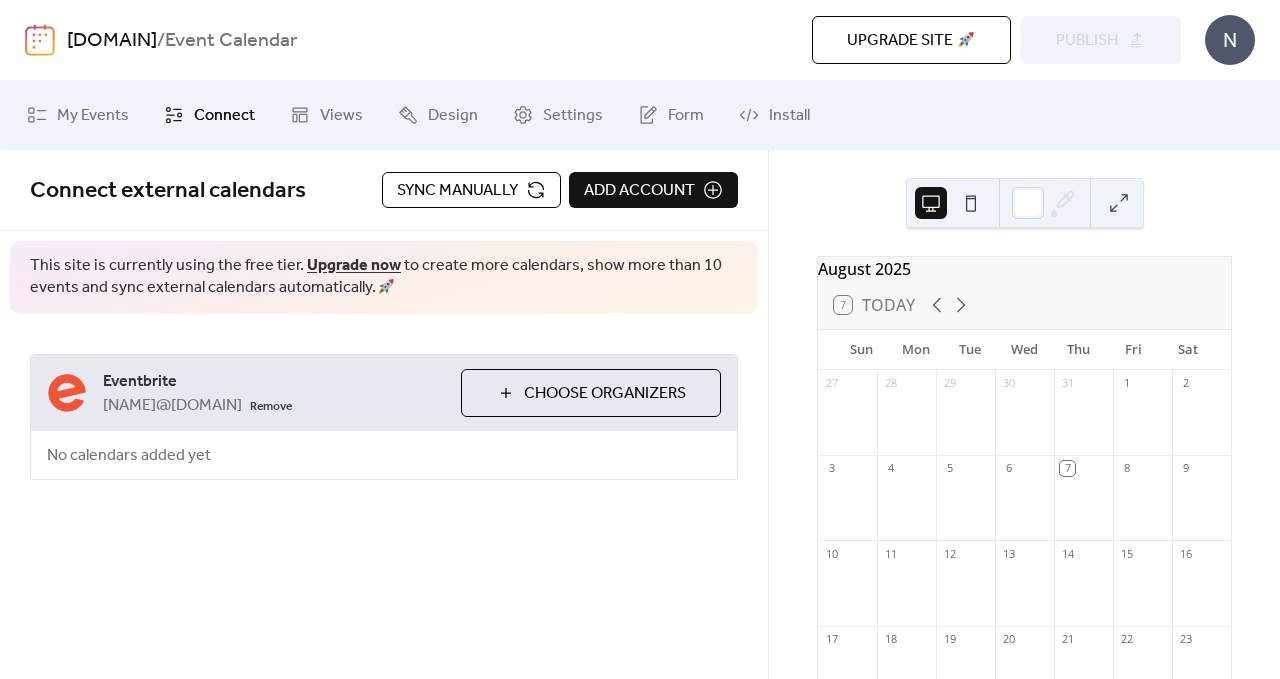 scroll, scrollTop: 0, scrollLeft: 0, axis: both 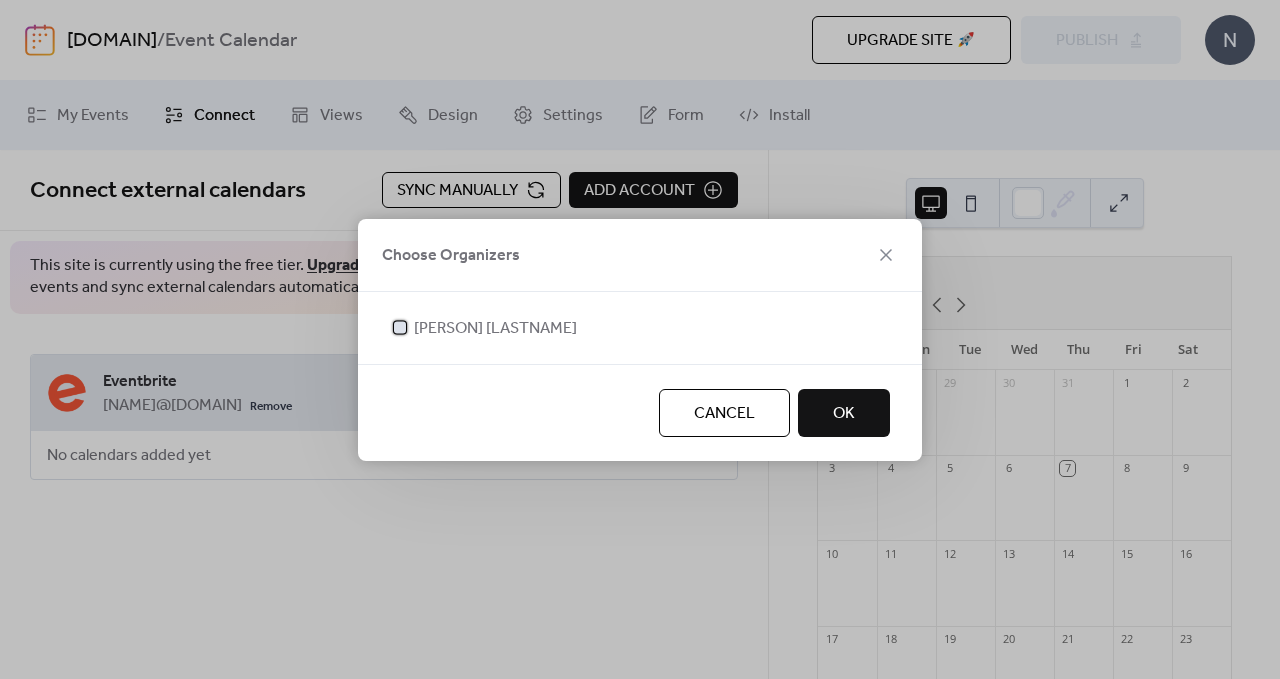 click on "Lisa Kelley Hair" at bounding box center [495, 329] 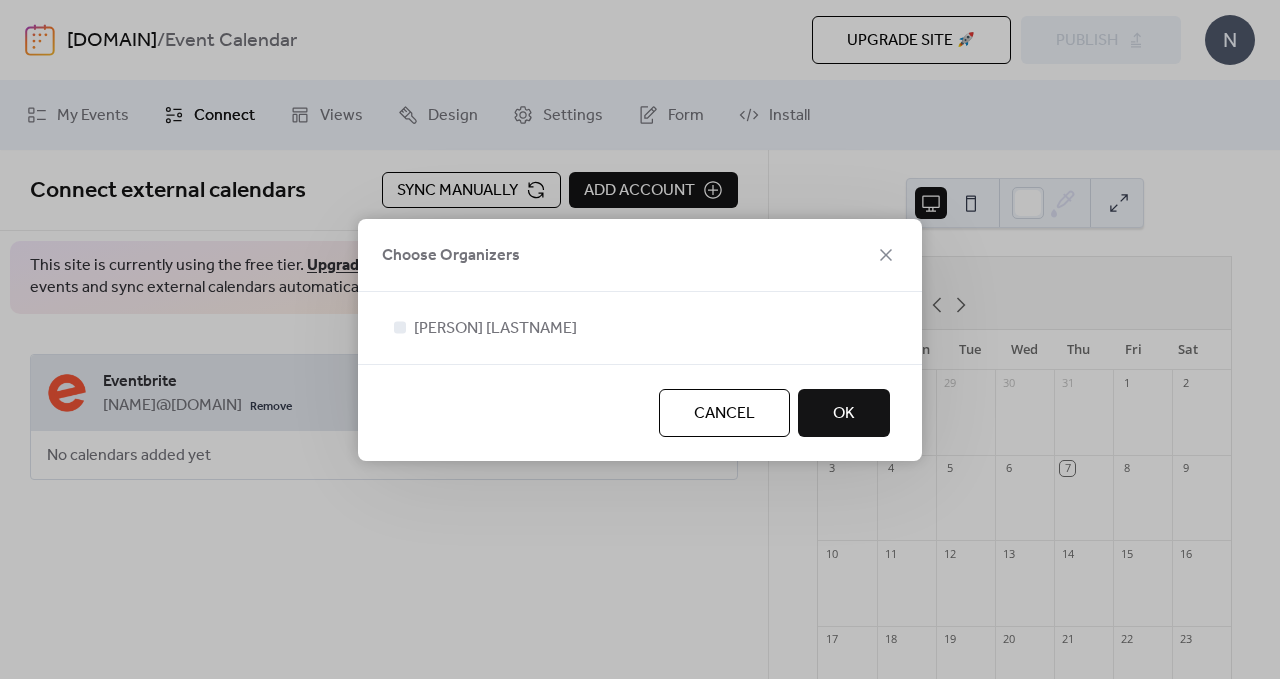 click on "OK" at bounding box center [844, 413] 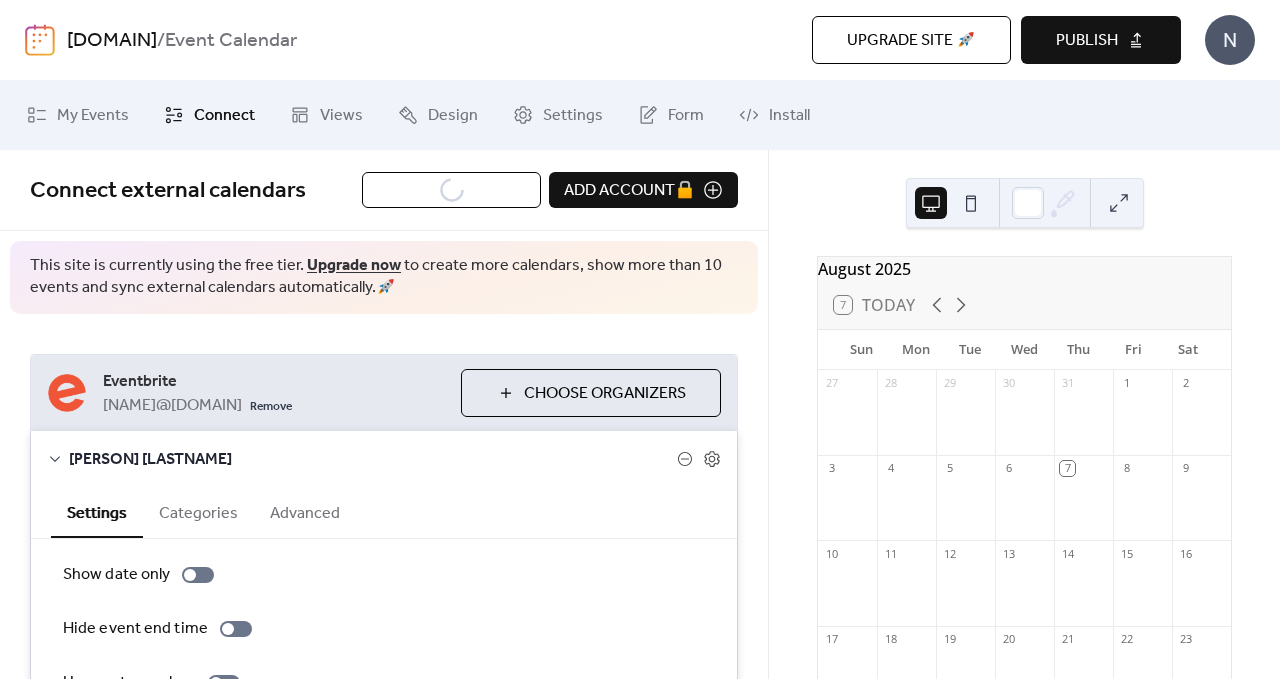 scroll, scrollTop: 200, scrollLeft: 0, axis: vertical 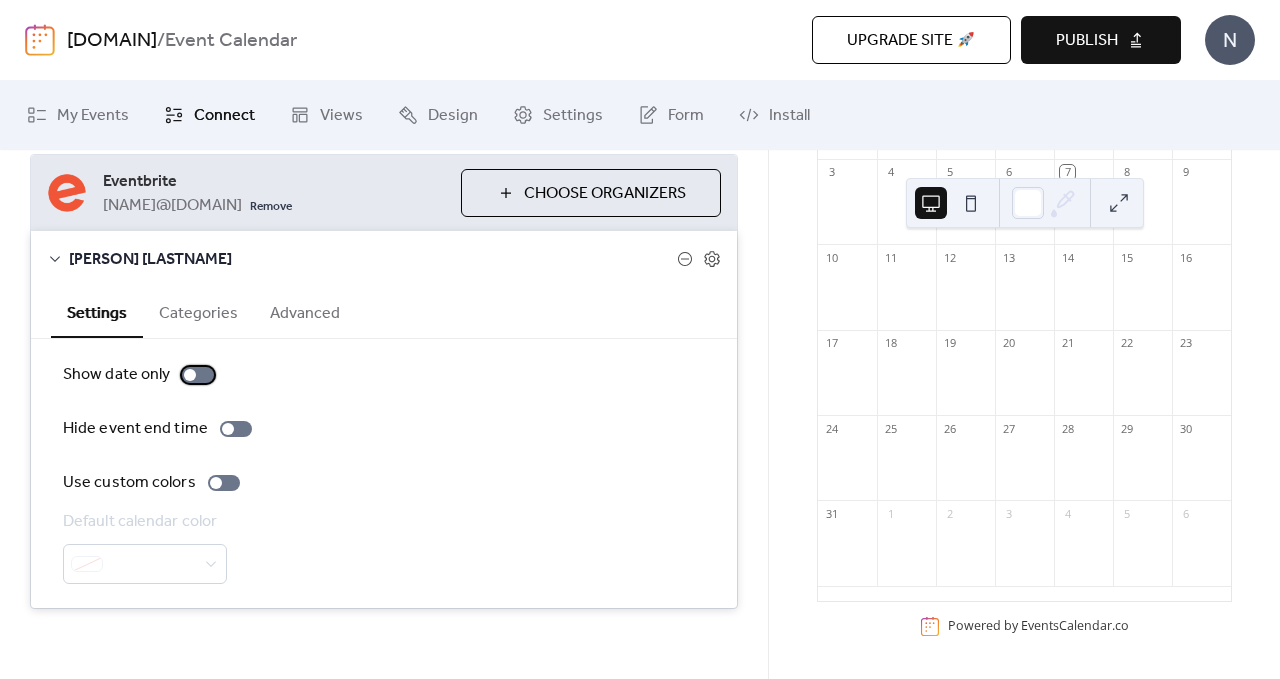 click at bounding box center [190, 375] 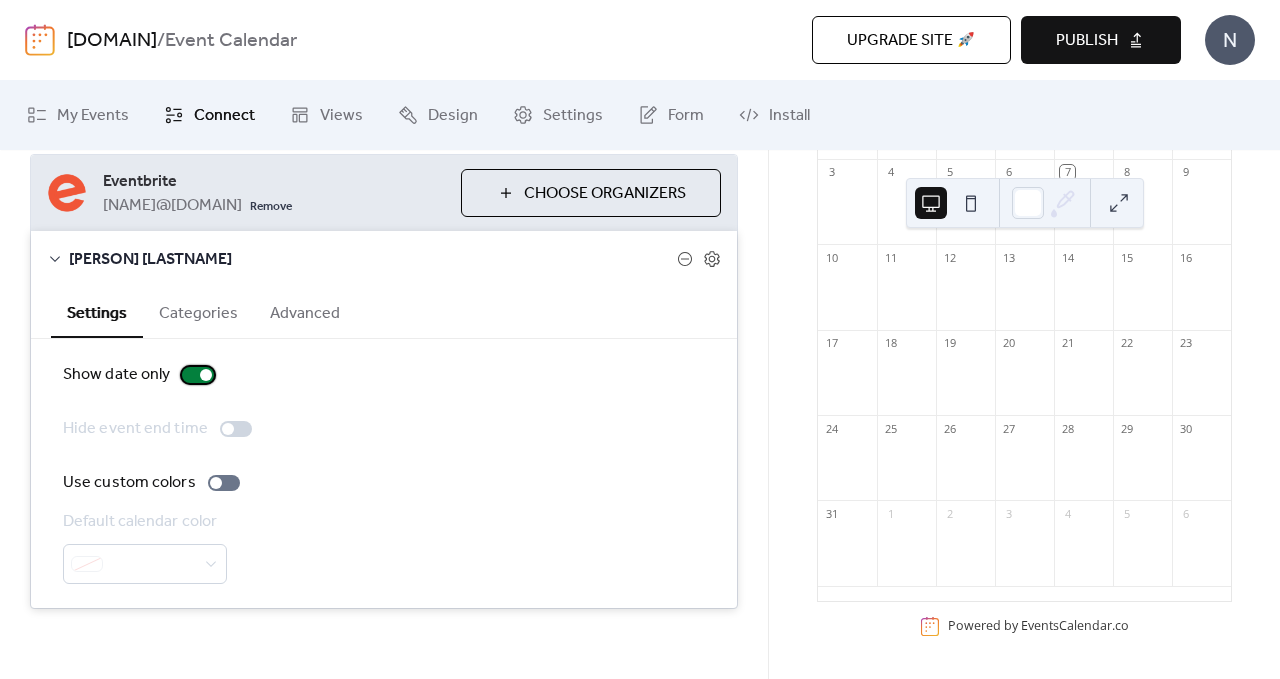 click at bounding box center [198, 375] 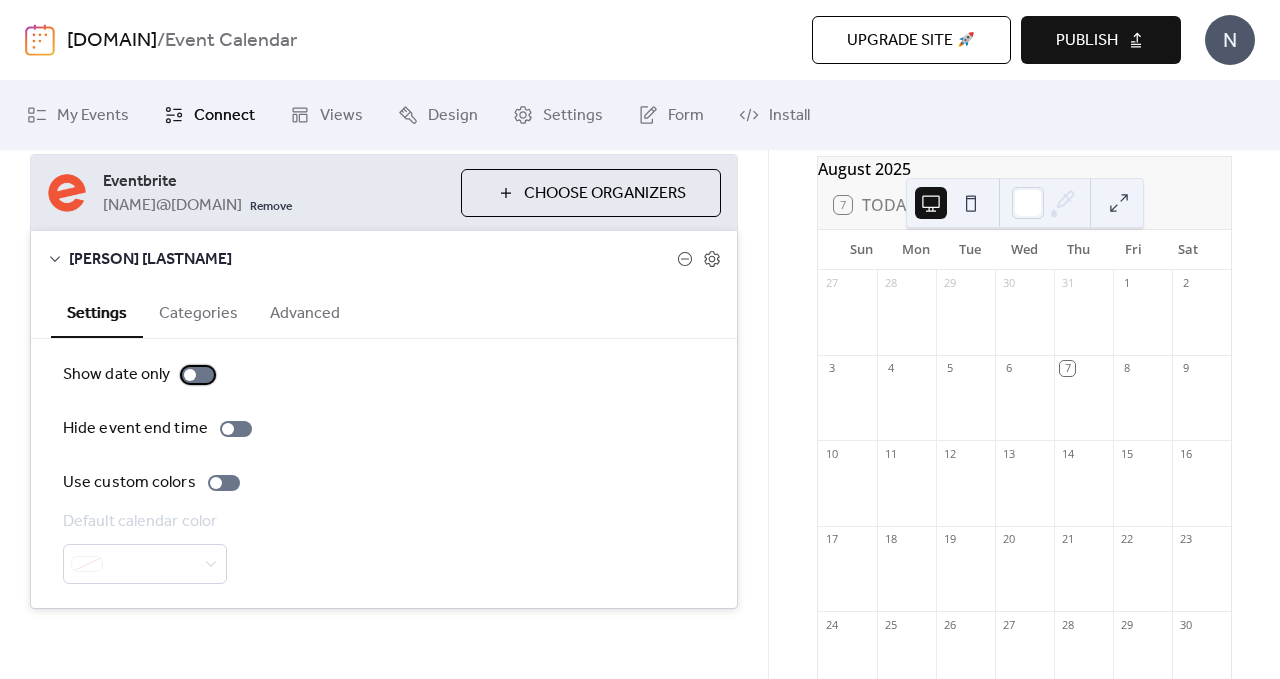 scroll, scrollTop: 0, scrollLeft: 0, axis: both 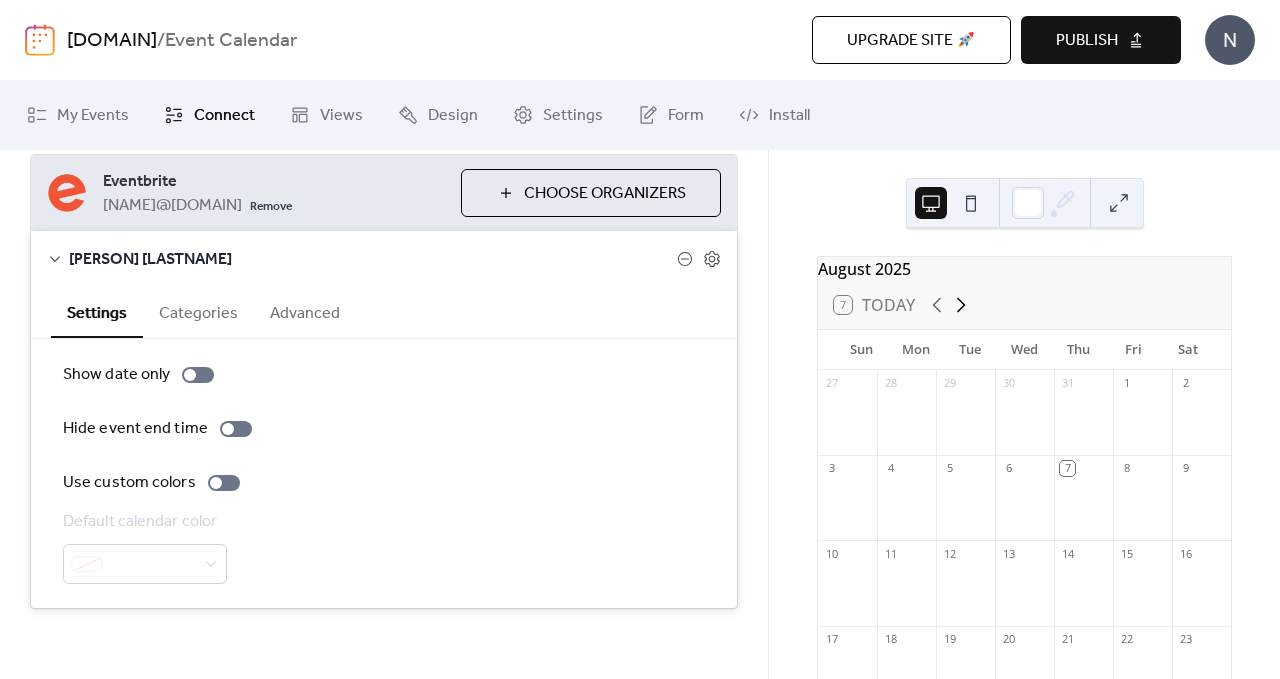 click 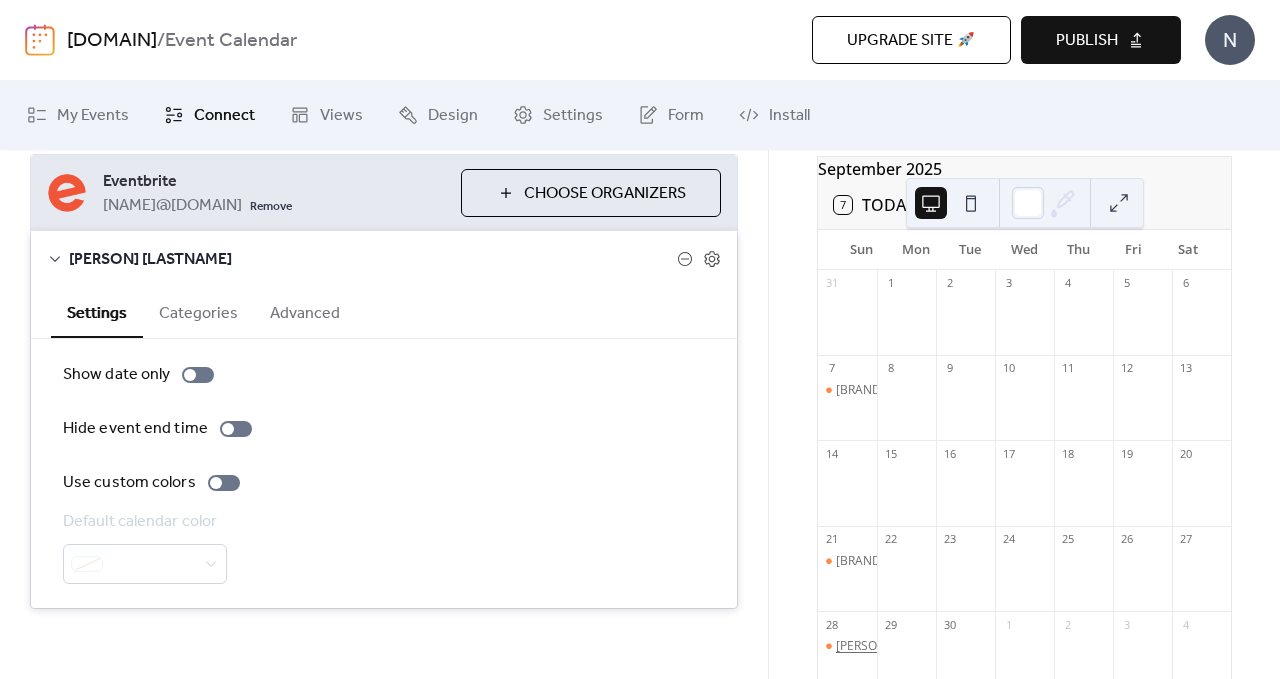 scroll, scrollTop: 0, scrollLeft: 0, axis: both 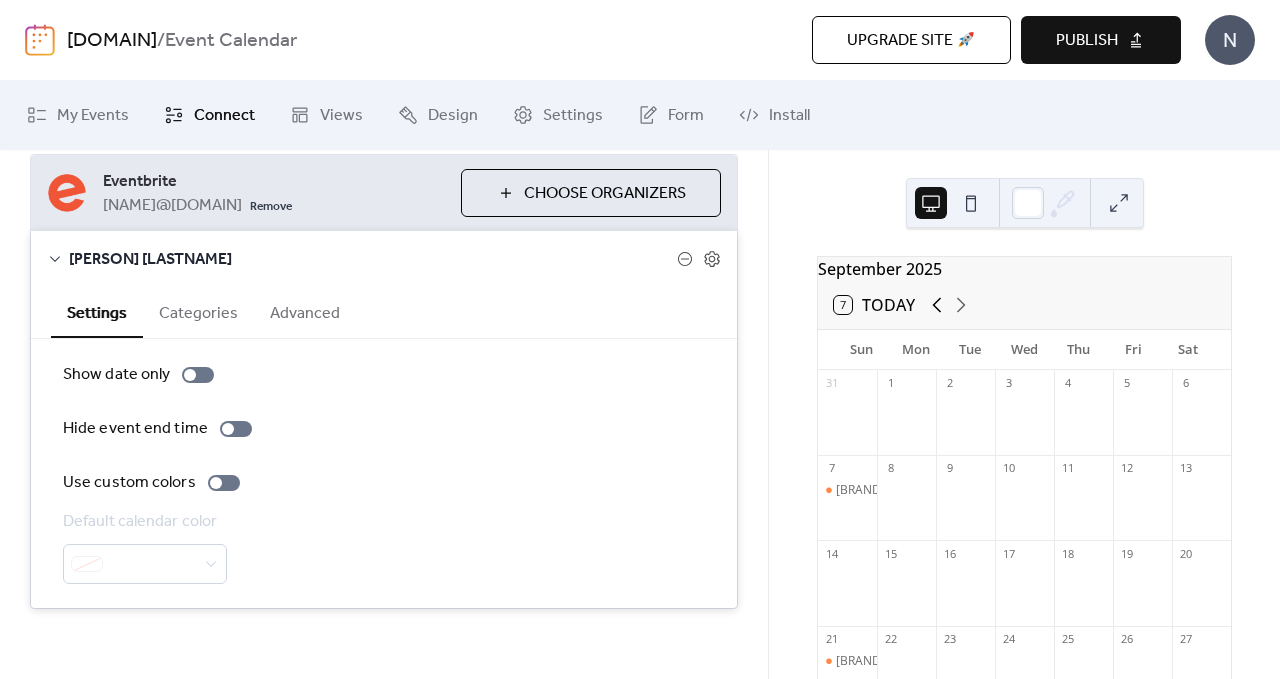 click 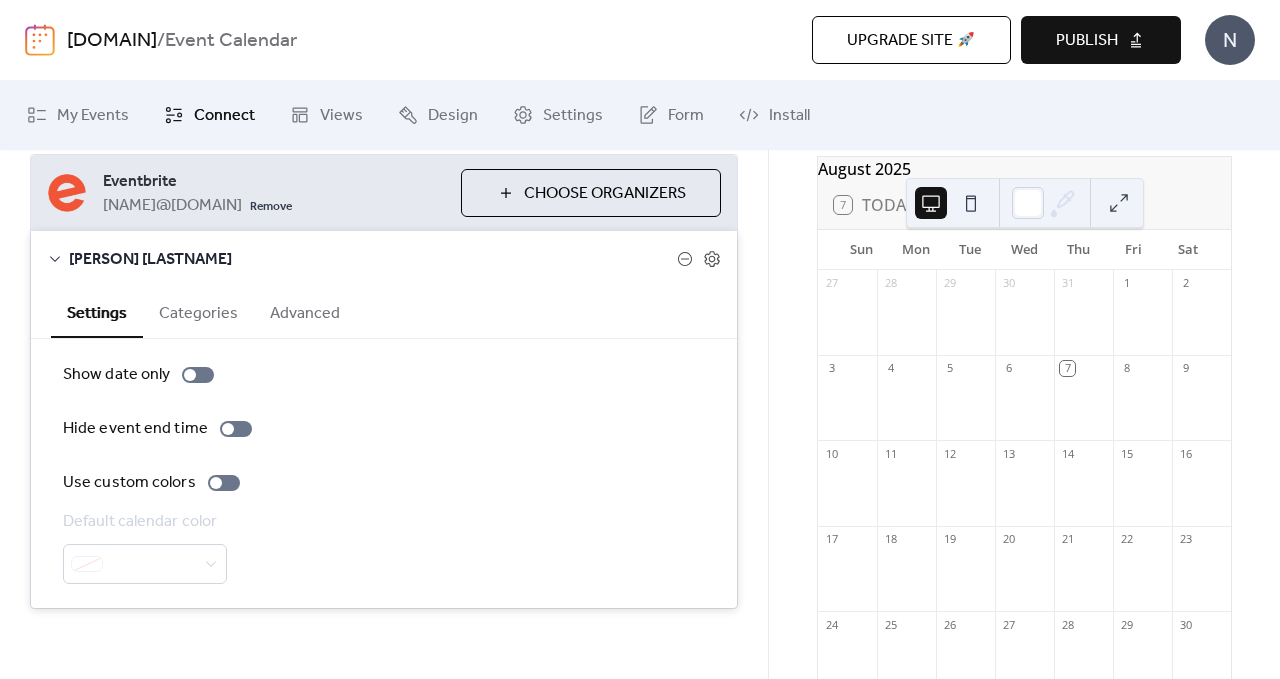 scroll, scrollTop: 200, scrollLeft: 0, axis: vertical 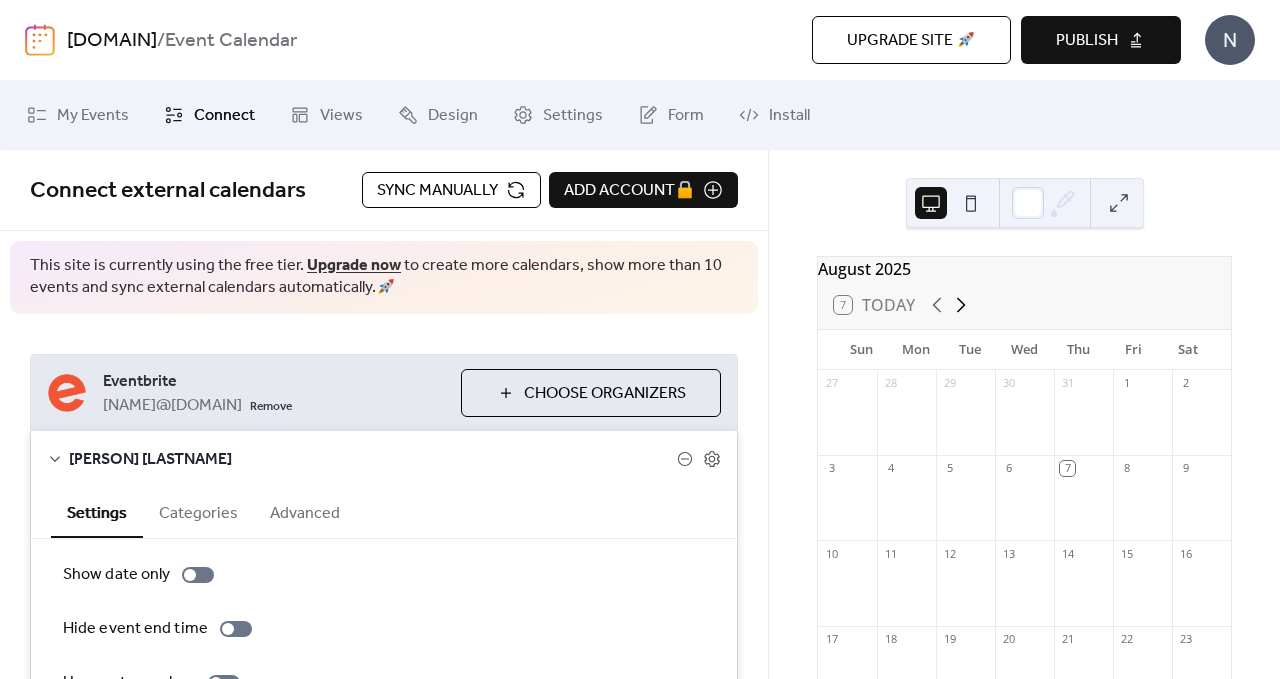 click 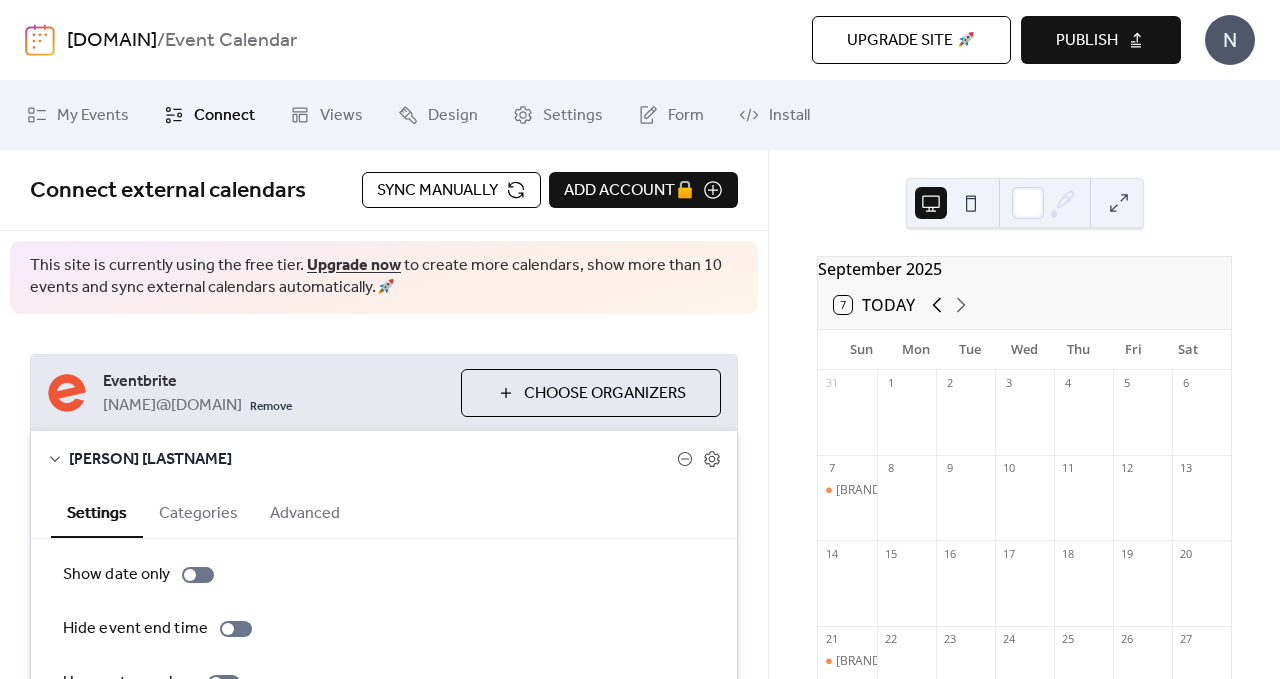 click 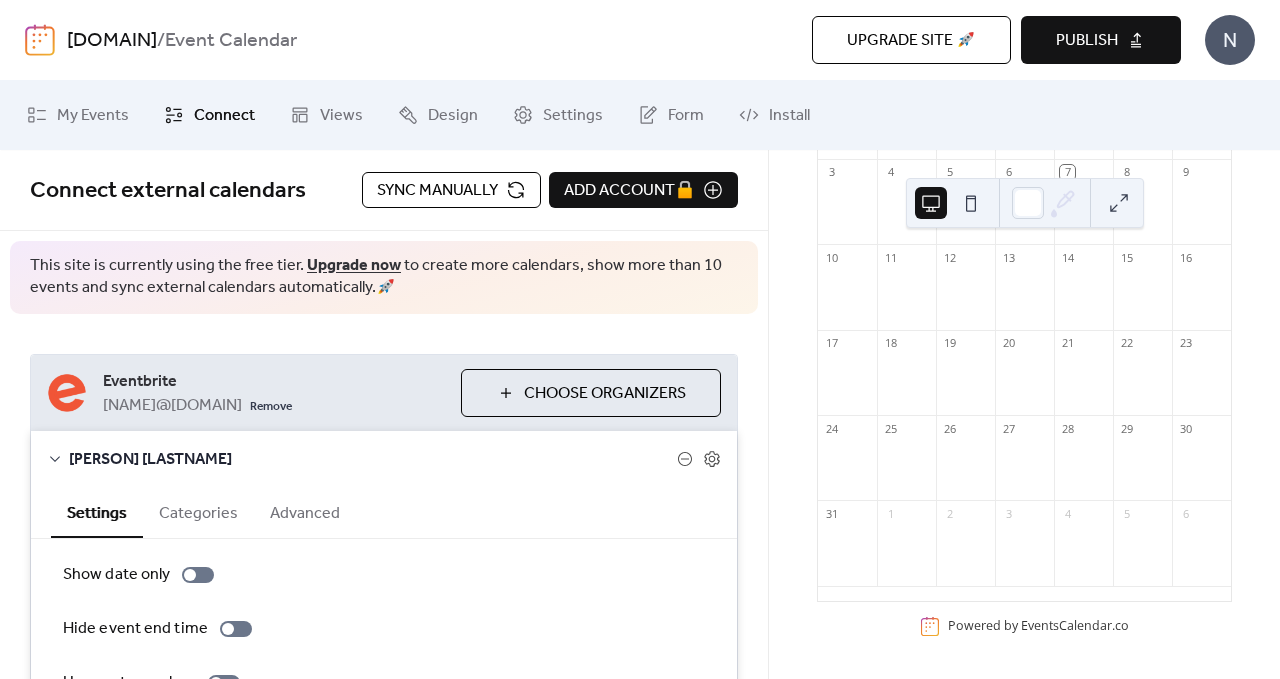 scroll, scrollTop: 200, scrollLeft: 0, axis: vertical 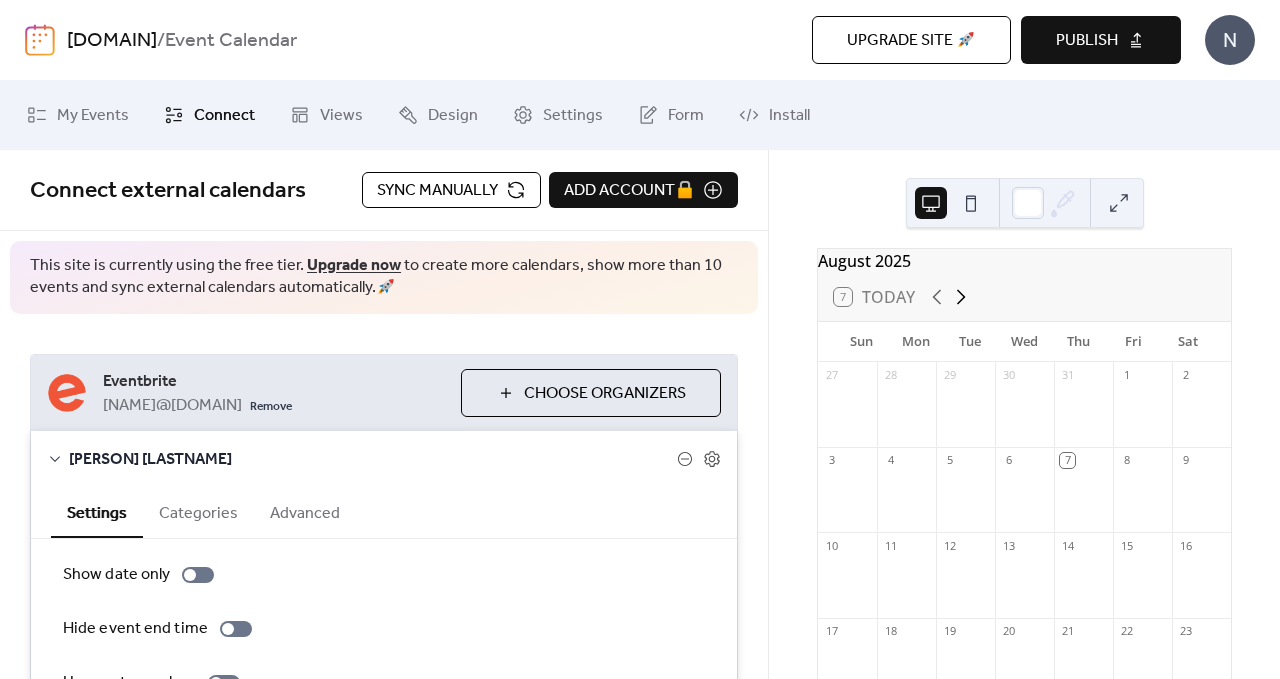 click 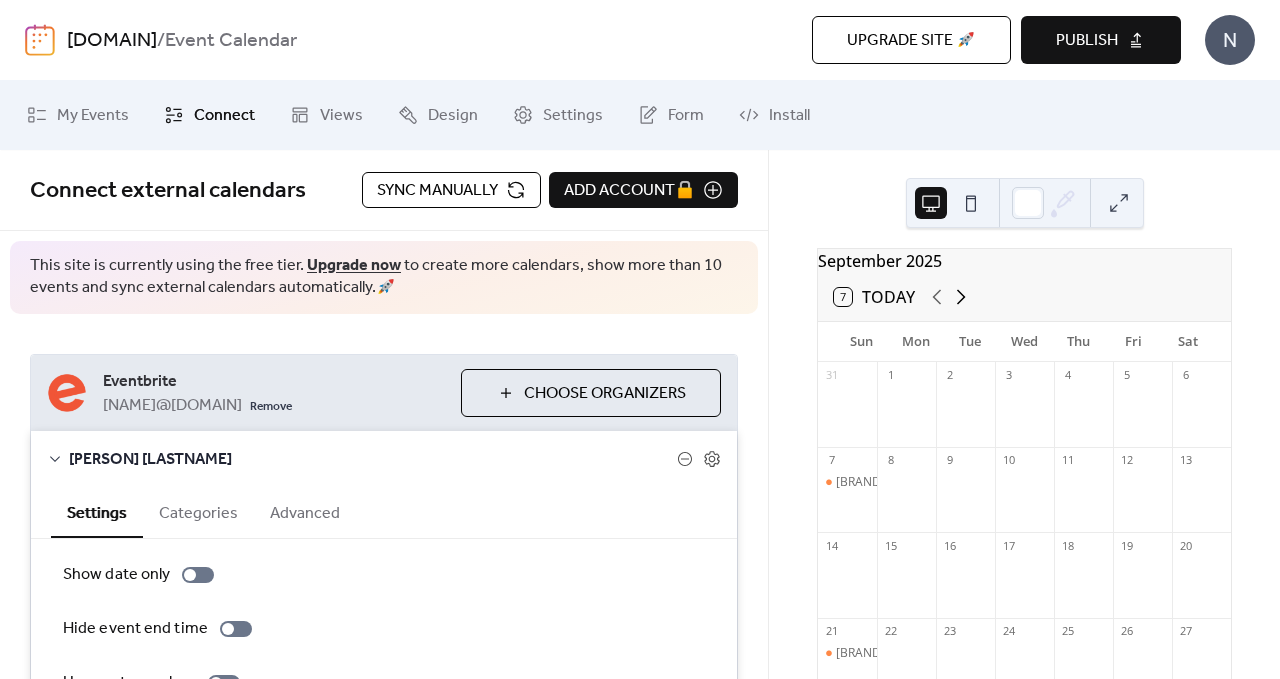 click 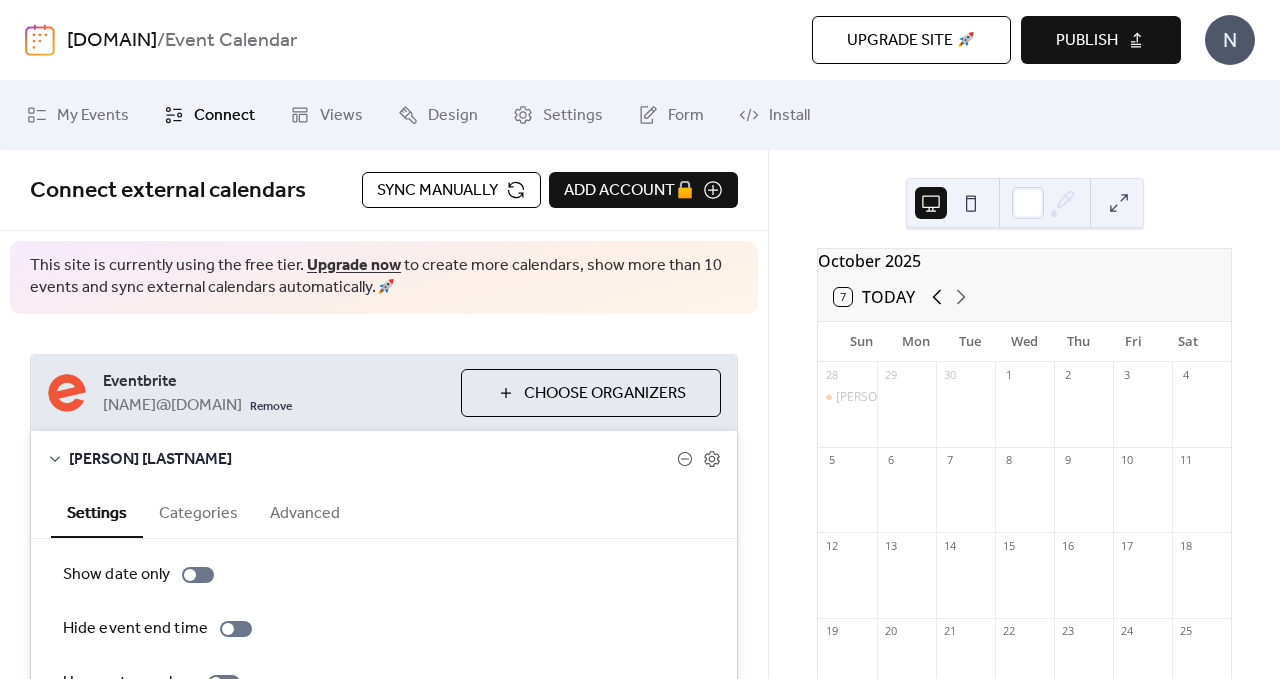 click 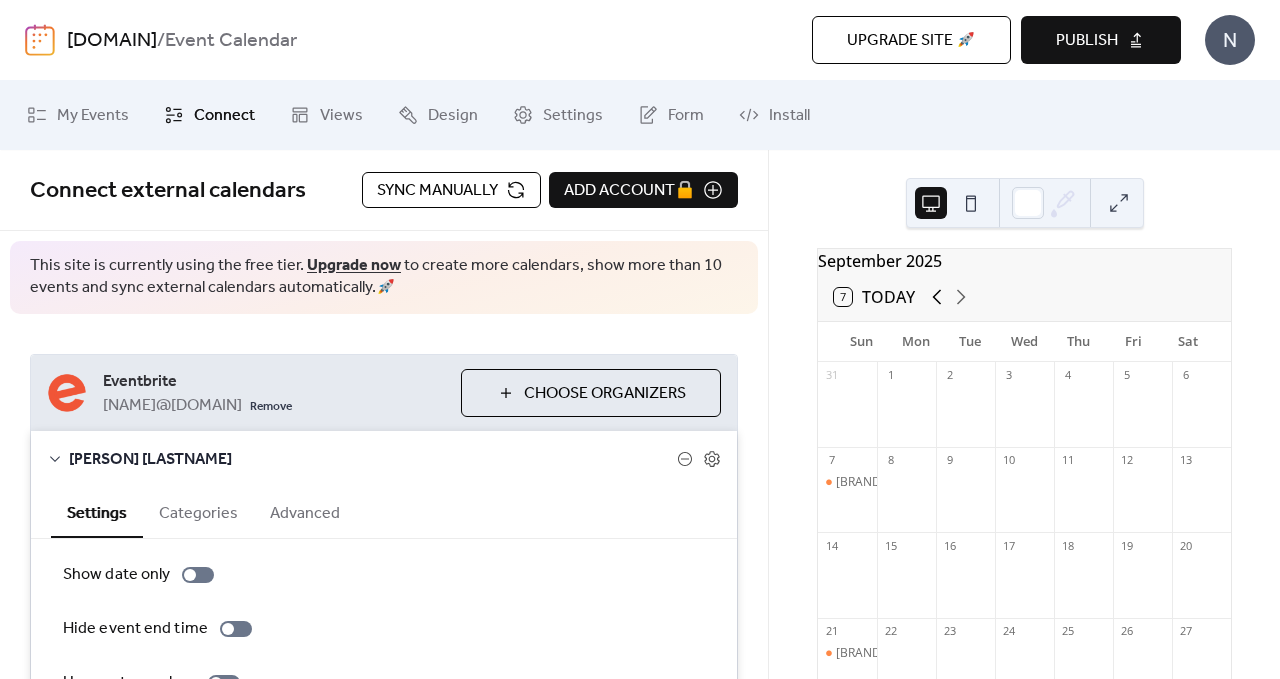 click 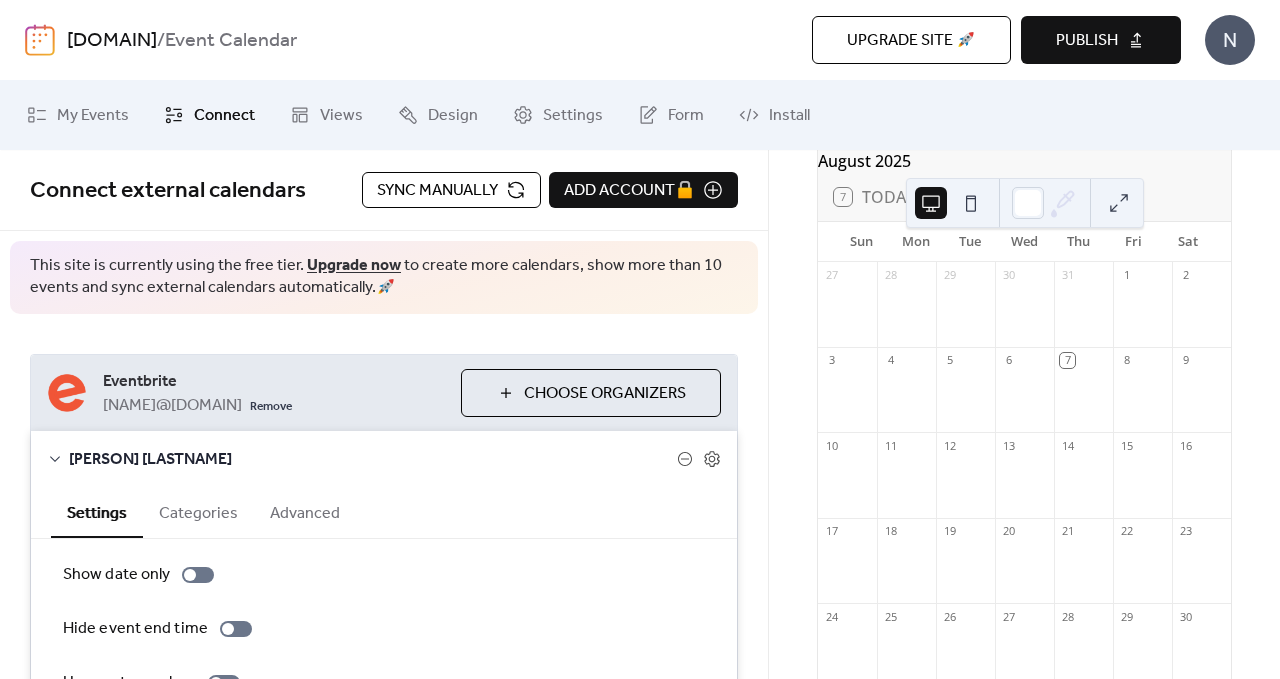 scroll, scrollTop: 0, scrollLeft: 0, axis: both 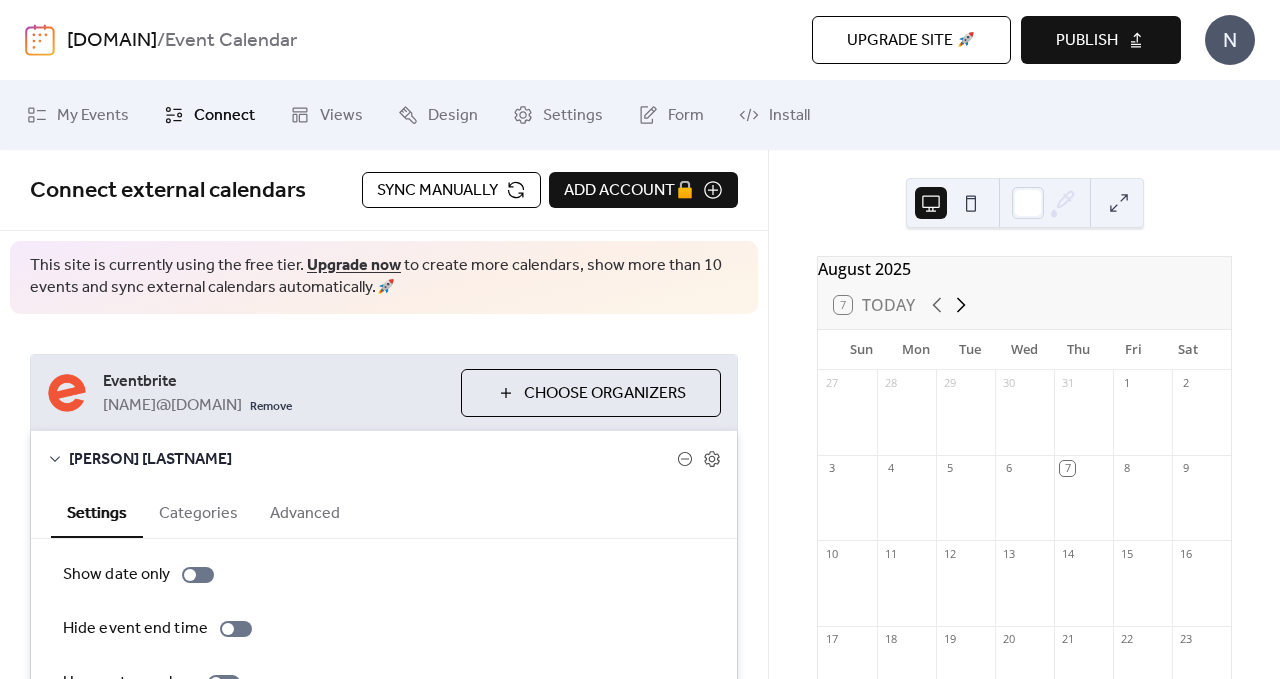 click 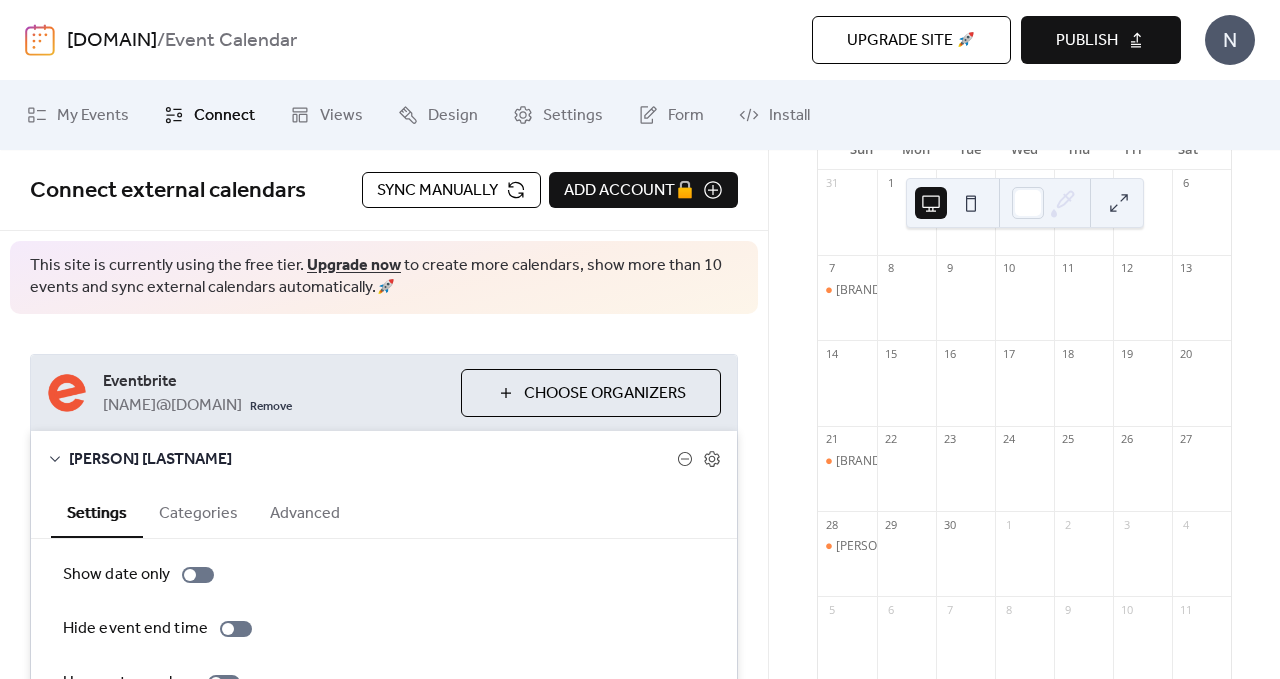 scroll, scrollTop: 0, scrollLeft: 0, axis: both 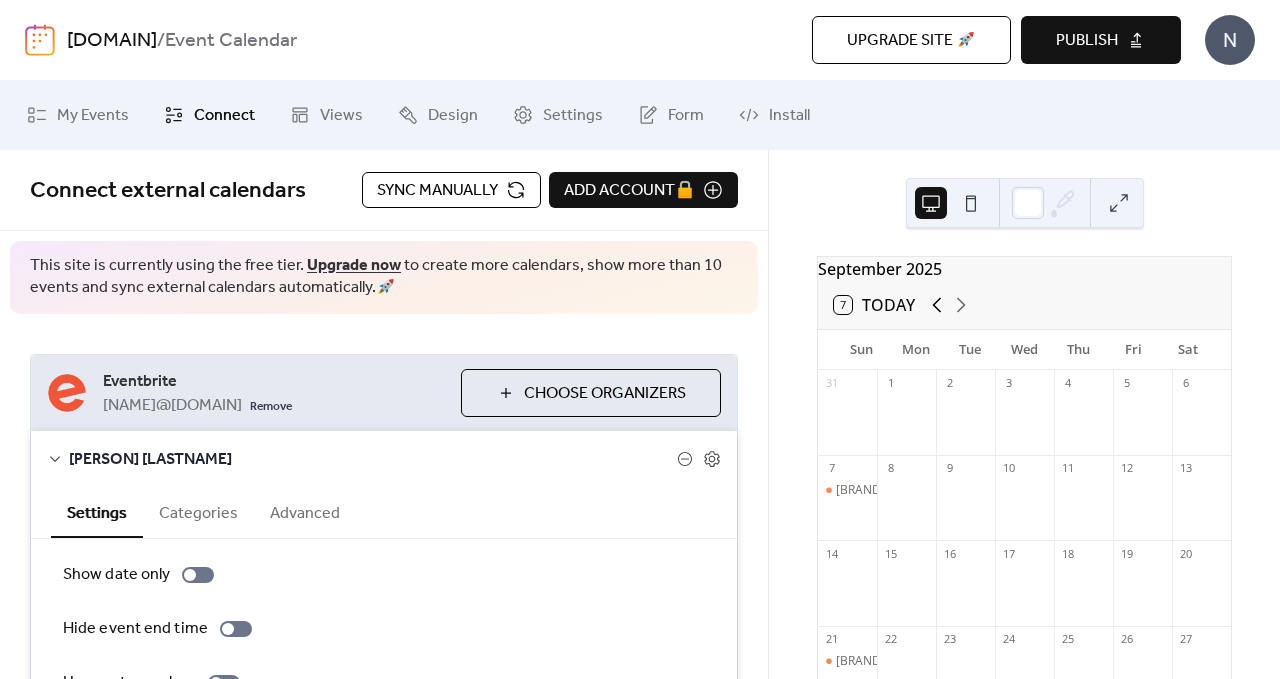 click 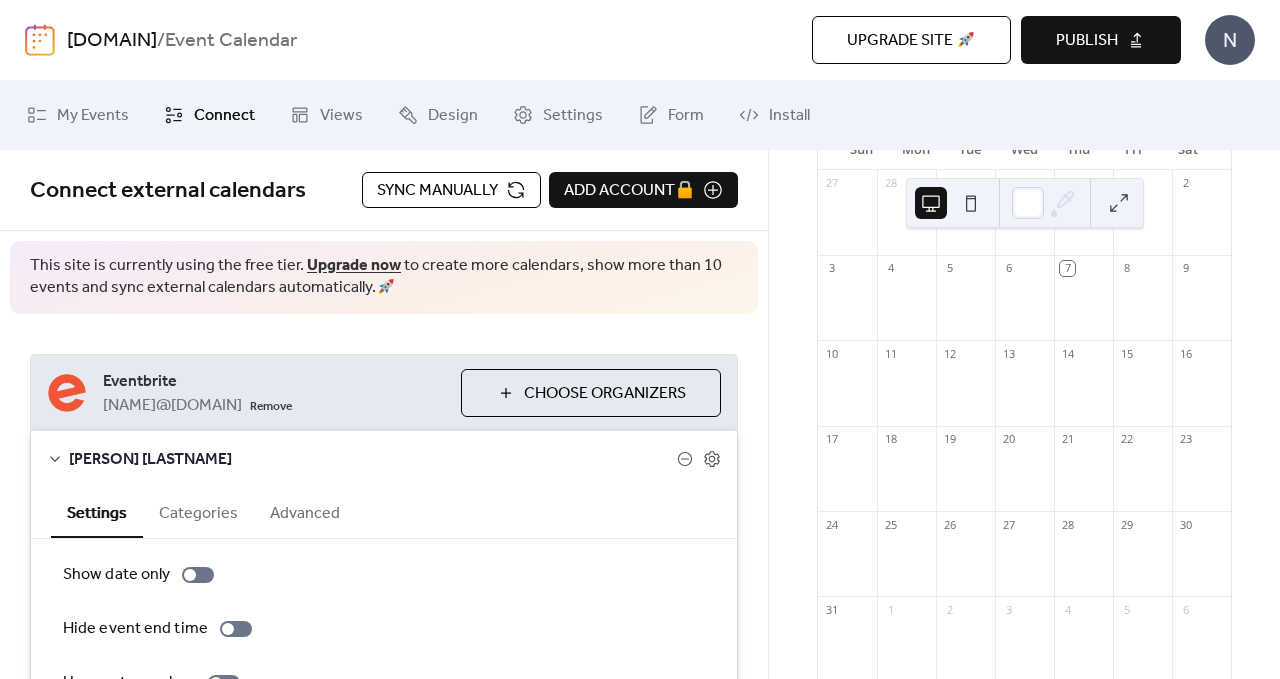 scroll, scrollTop: 300, scrollLeft: 0, axis: vertical 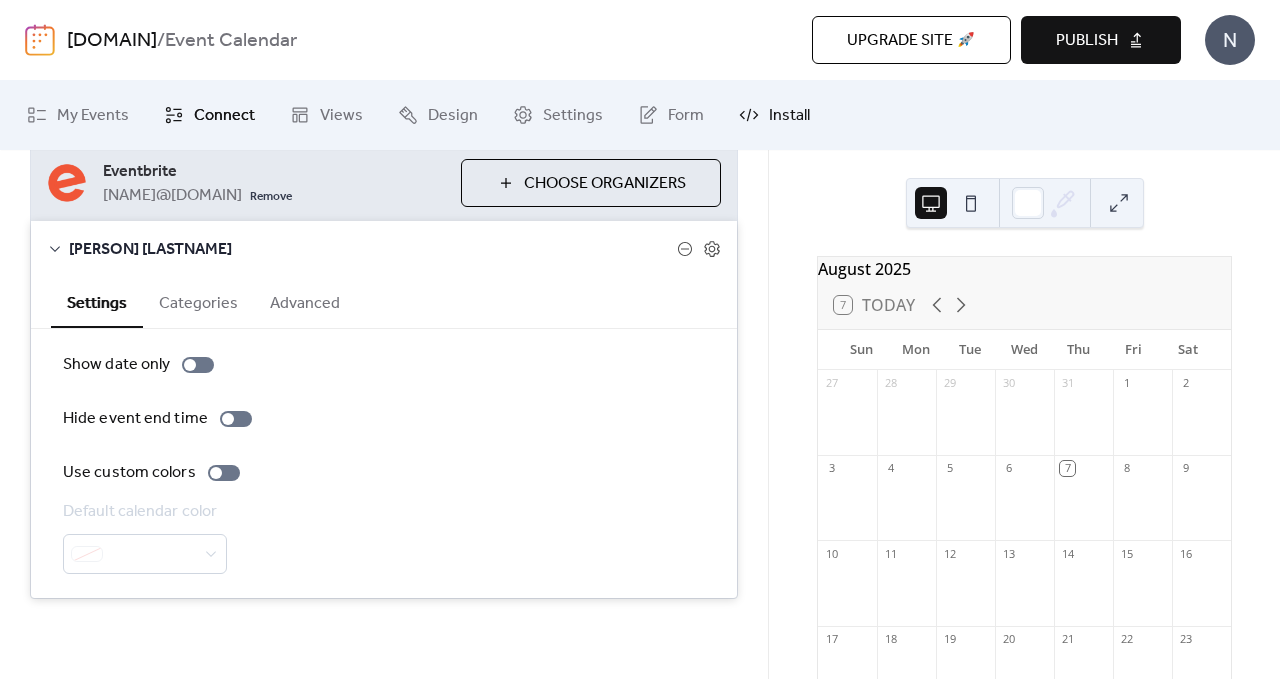 click on "Install" at bounding box center [789, 116] 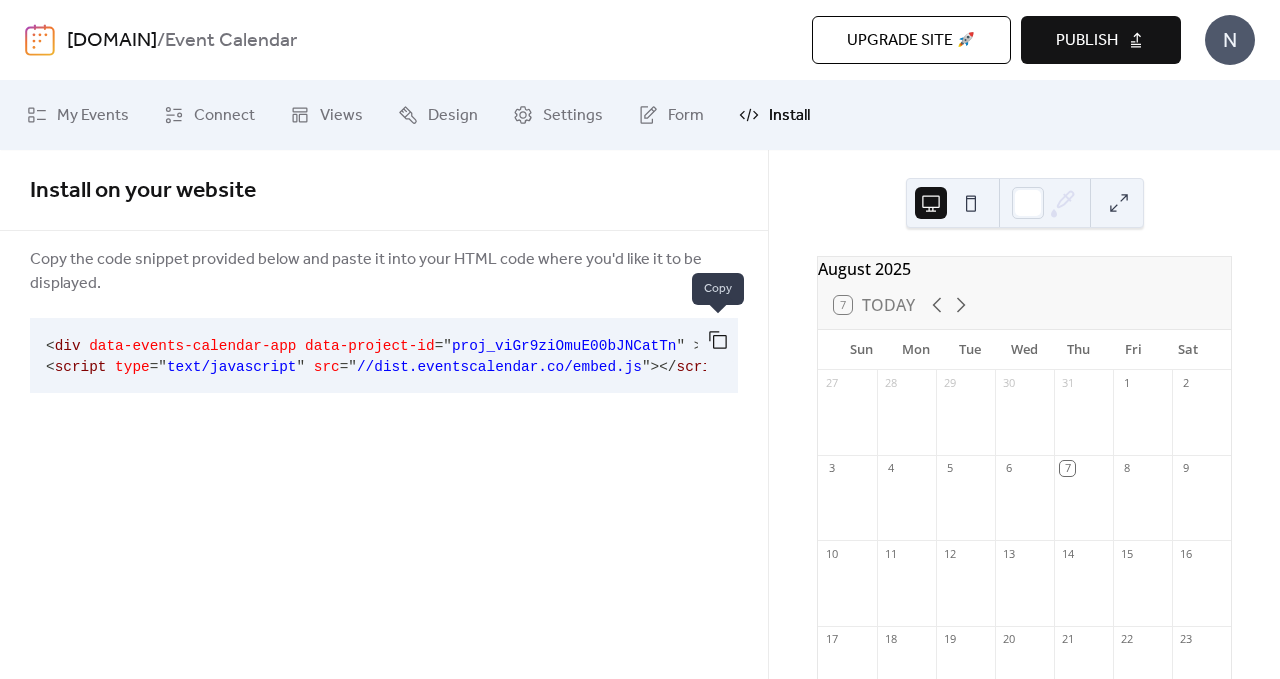 click at bounding box center (718, 340) 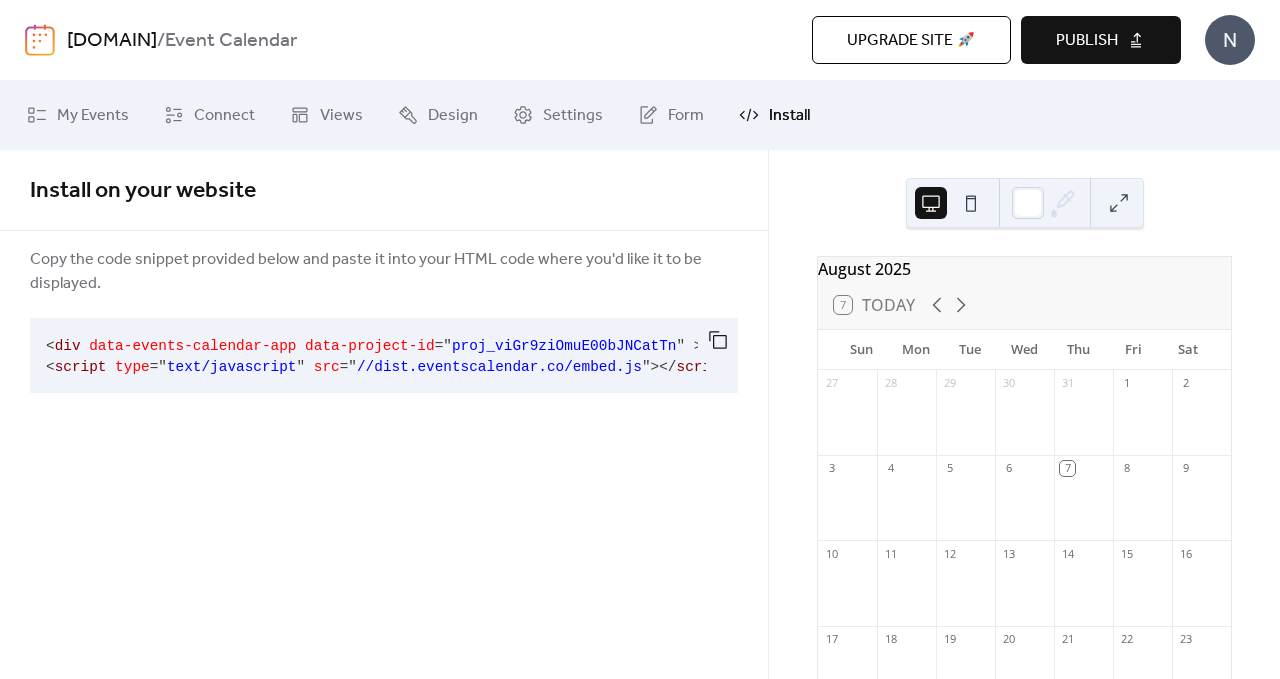 click on "Install on your website Copy the code snippet provided below and paste it into your HTML code where you'd like it to be displayed. < div   data-events-calendar-app   data-project-id = " proj_viGr9ziOmuE00bJNCatTn "   > </ div >
< script   type = " text/javascript "   src = " //dist.eventscalendar.co/embed.js " > </ script >" at bounding box center [384, 414] 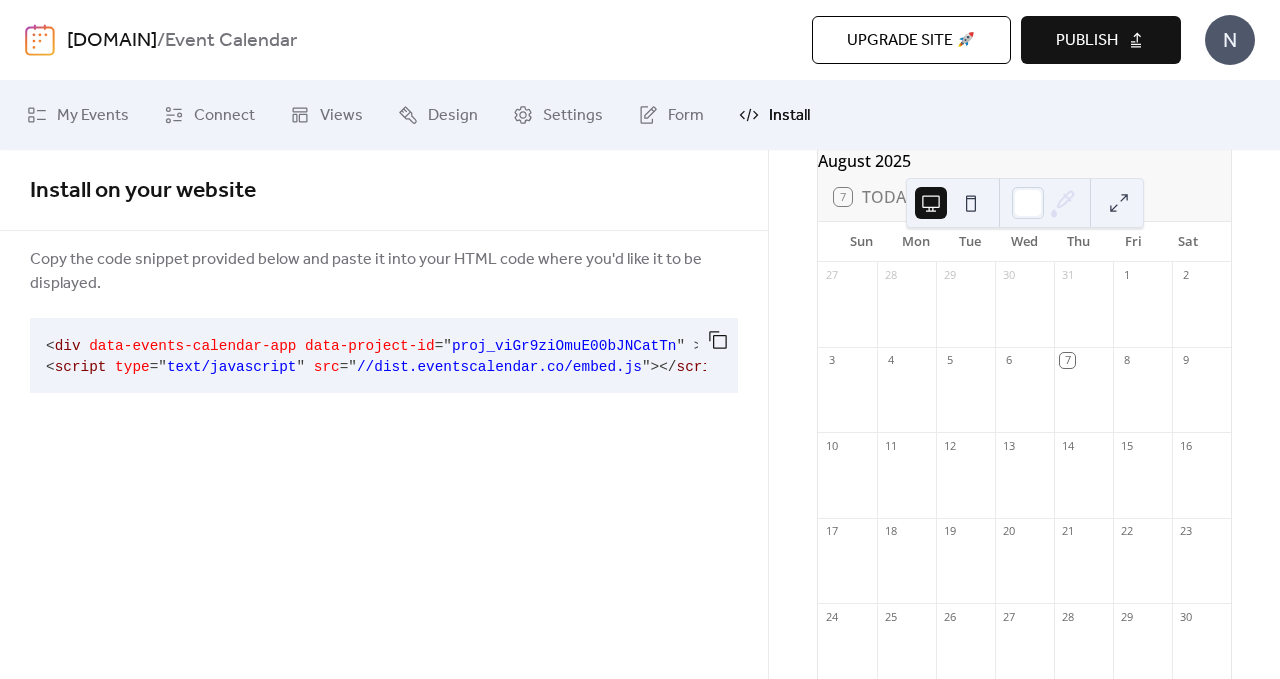 scroll, scrollTop: 8, scrollLeft: 0, axis: vertical 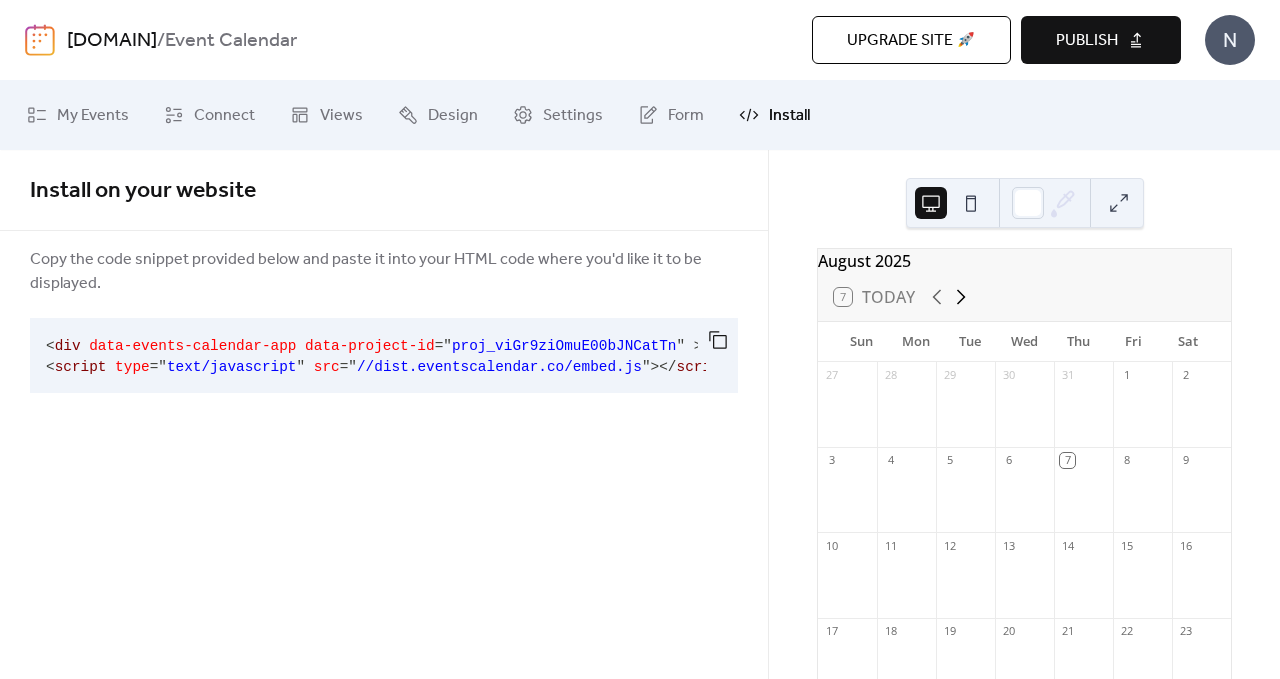 click 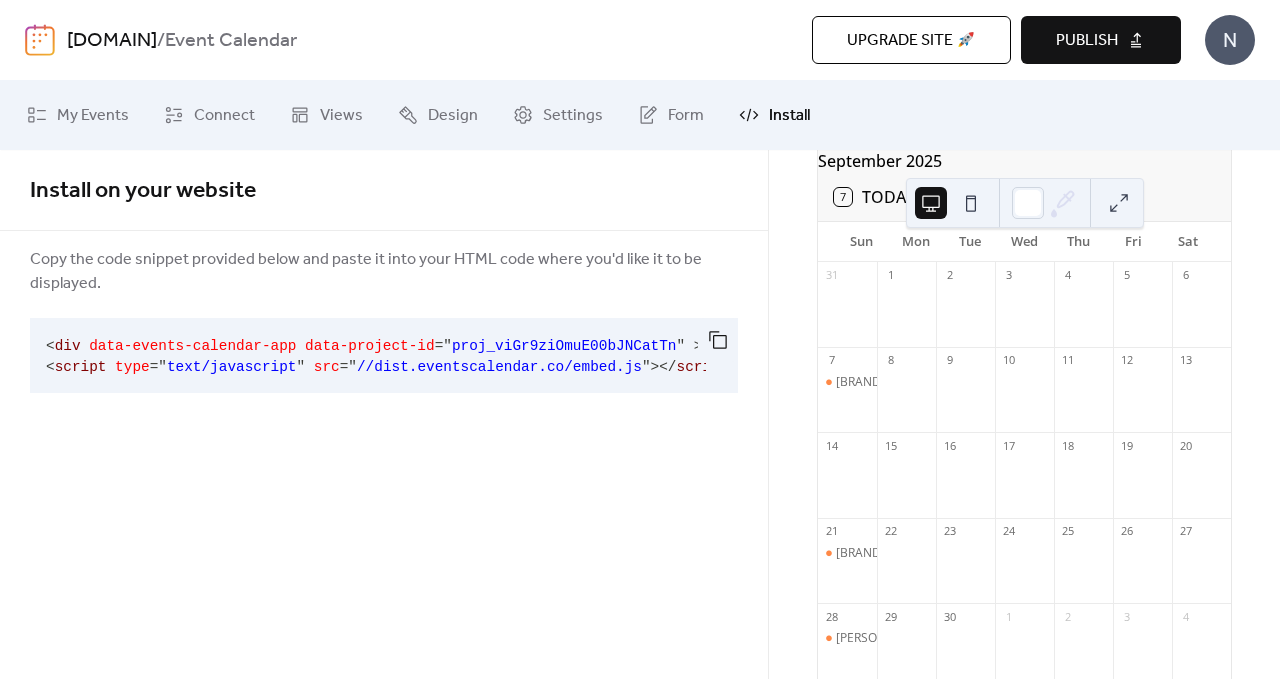 scroll, scrollTop: 0, scrollLeft: 0, axis: both 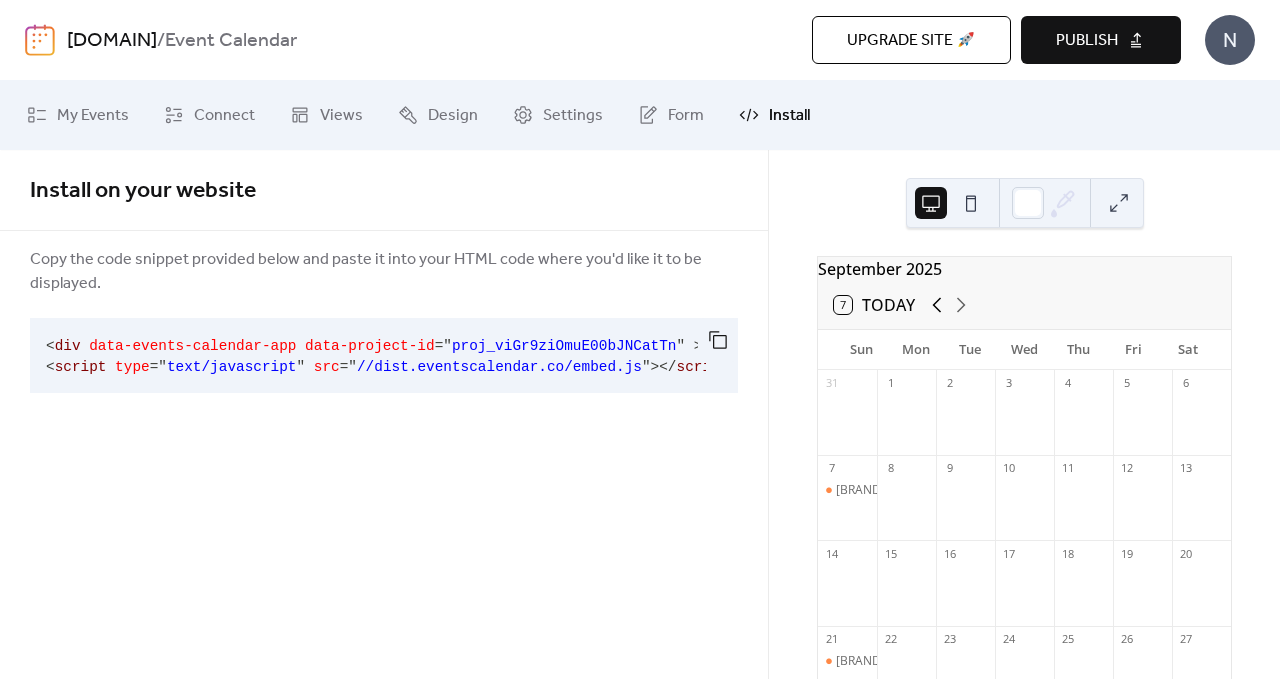 click on "7 Today" at bounding box center (1024, 305) 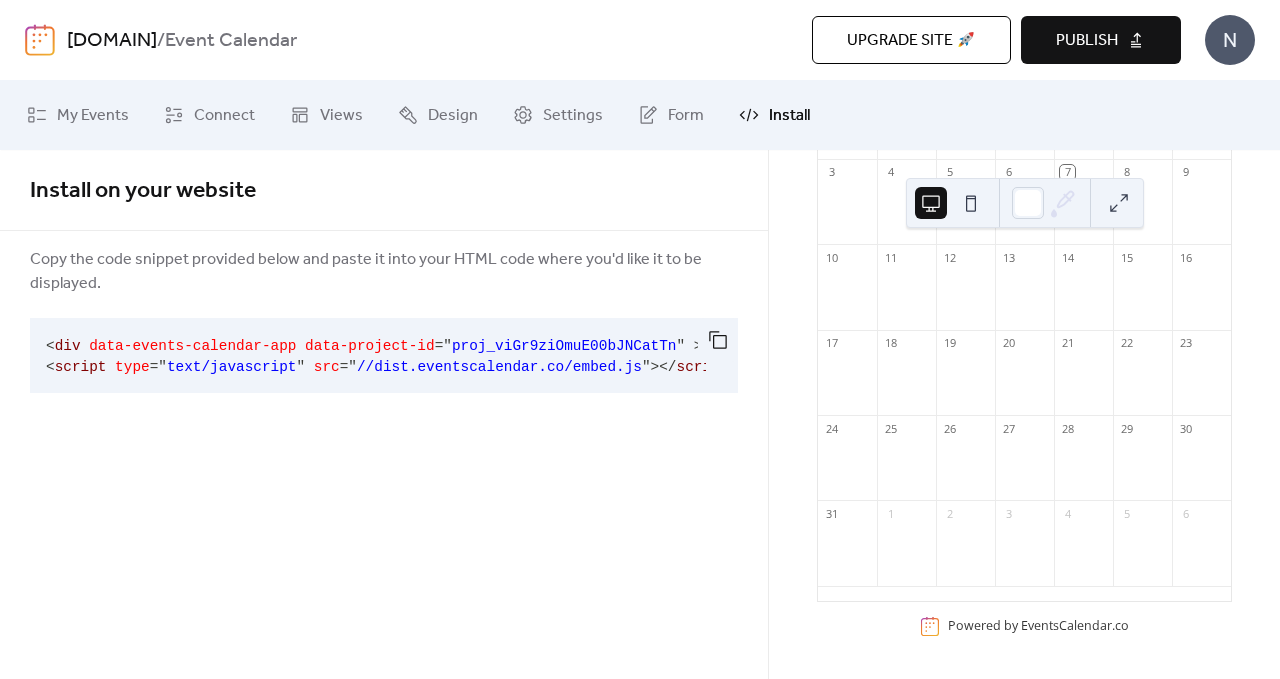 scroll, scrollTop: 0, scrollLeft: 0, axis: both 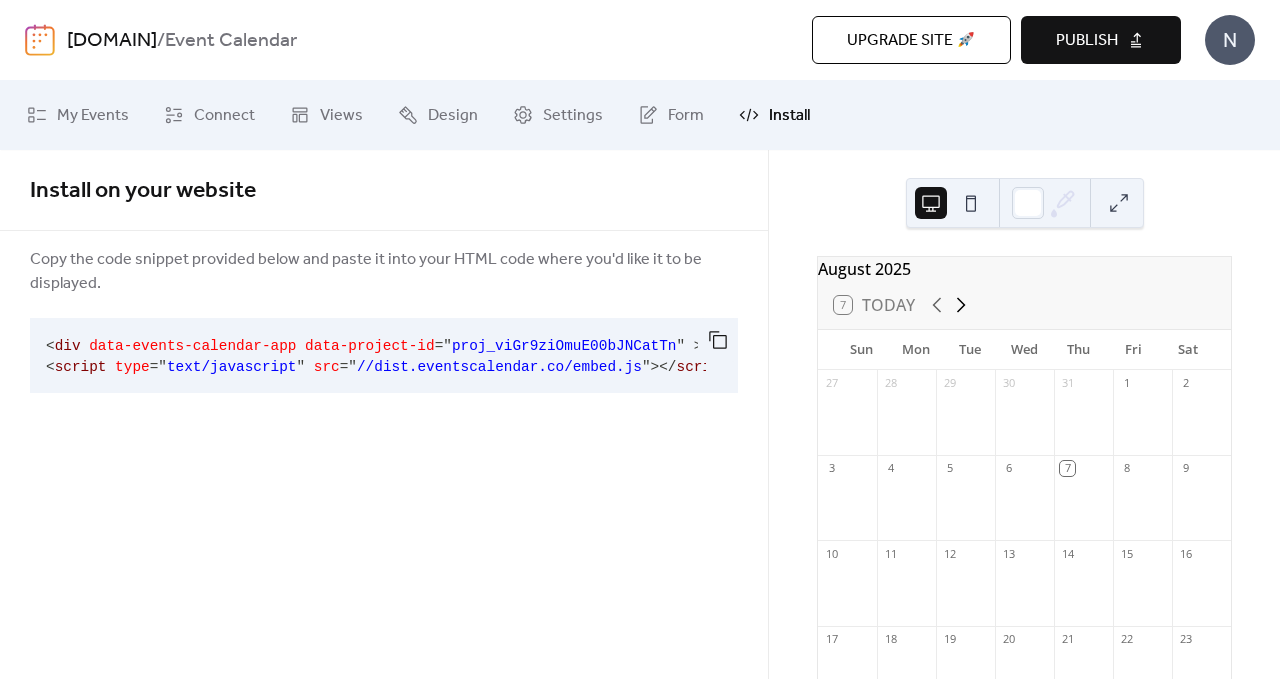click 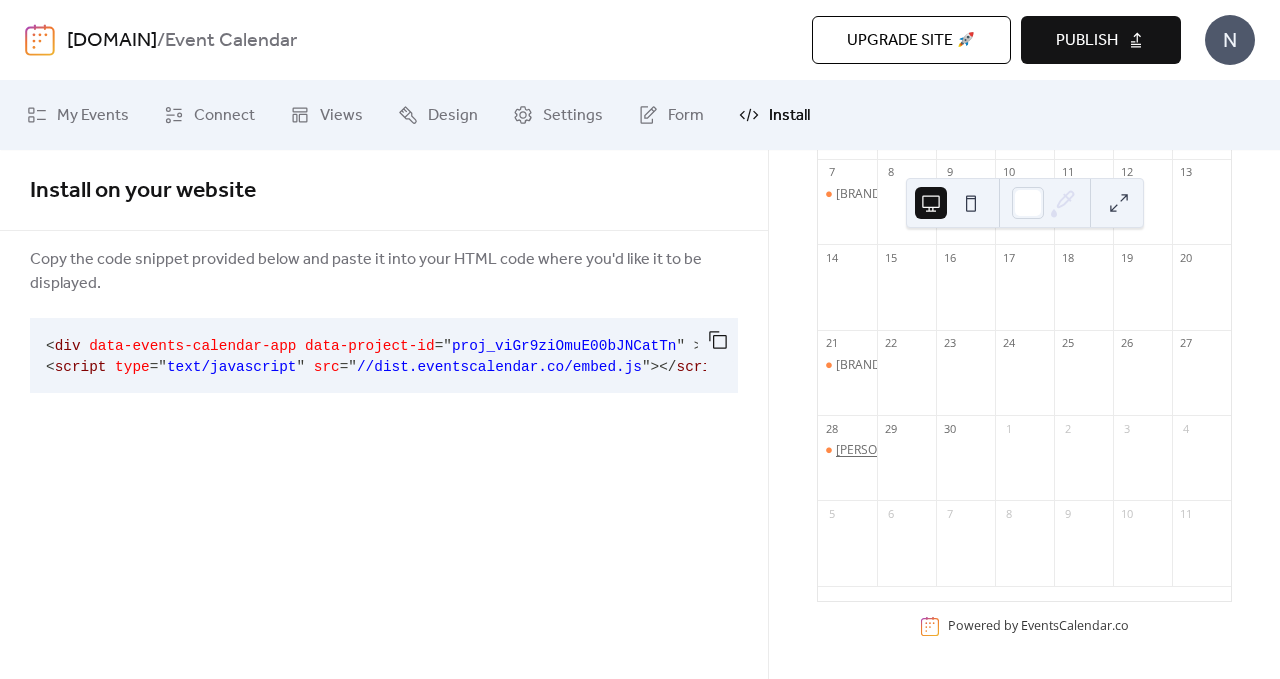 scroll, scrollTop: 208, scrollLeft: 0, axis: vertical 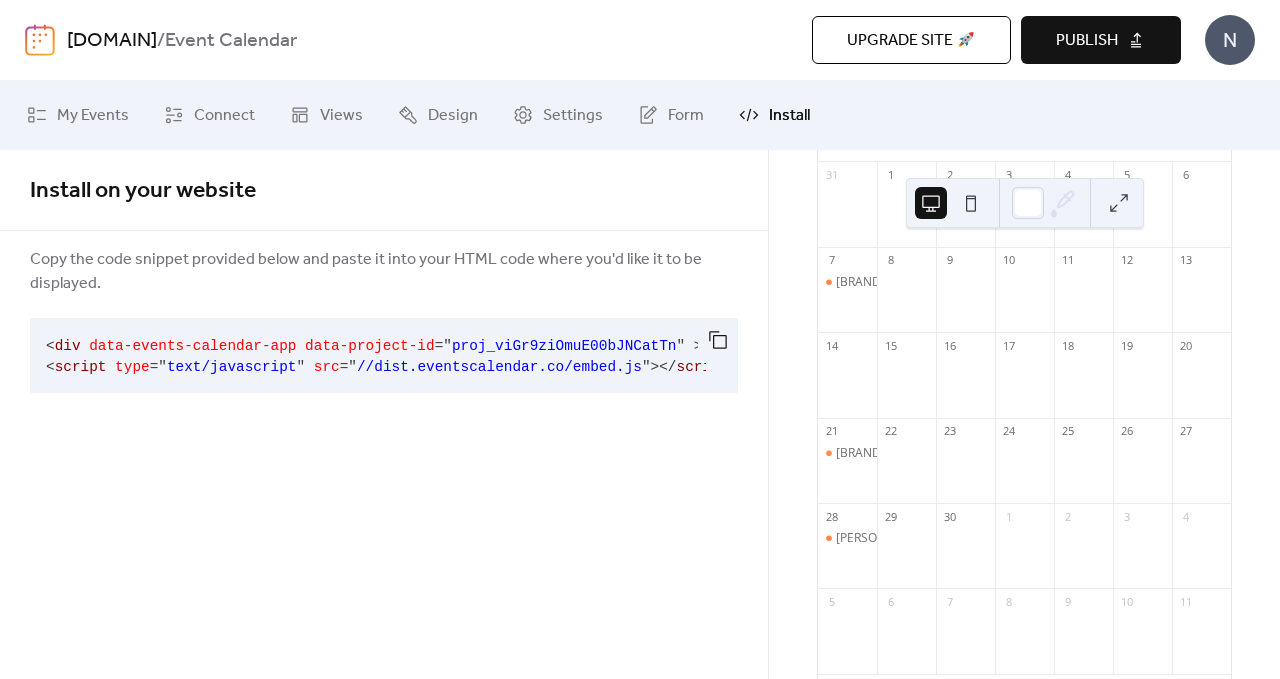 click on "Lisakelleyhair.com  /  Event Calendar Upgrade site 🚀 Preview Publish   N" at bounding box center [640, 40] 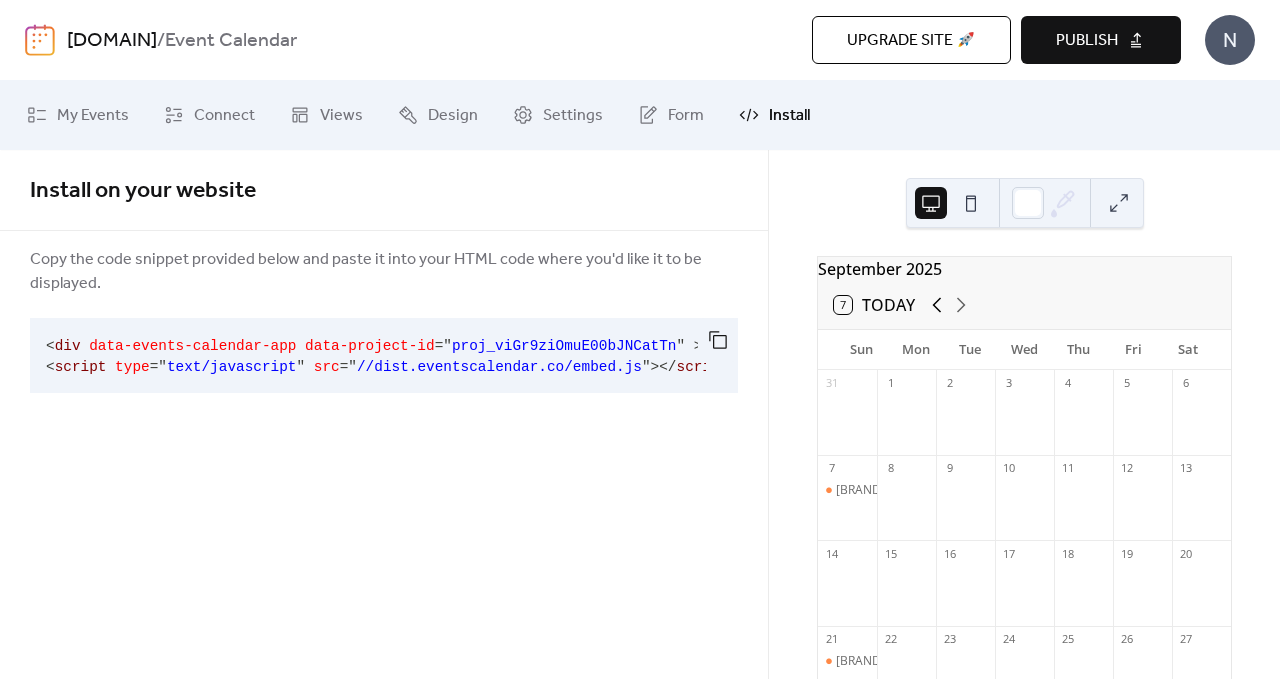 click 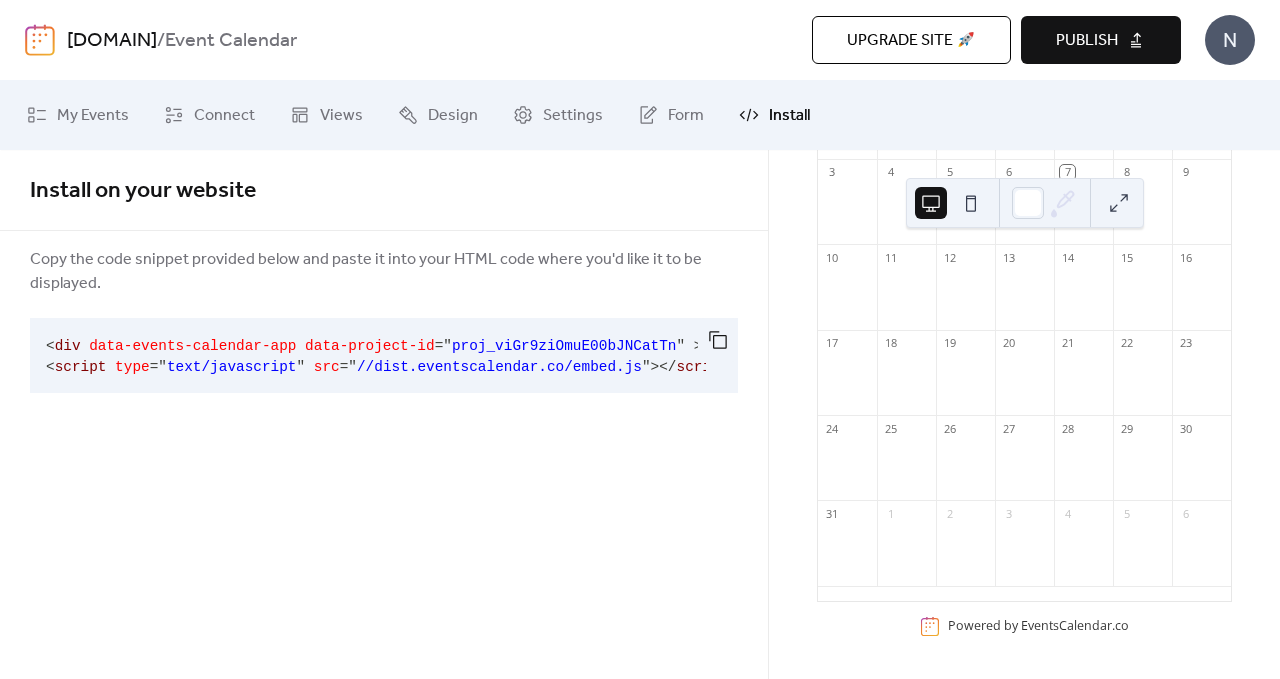 scroll, scrollTop: 200, scrollLeft: 0, axis: vertical 